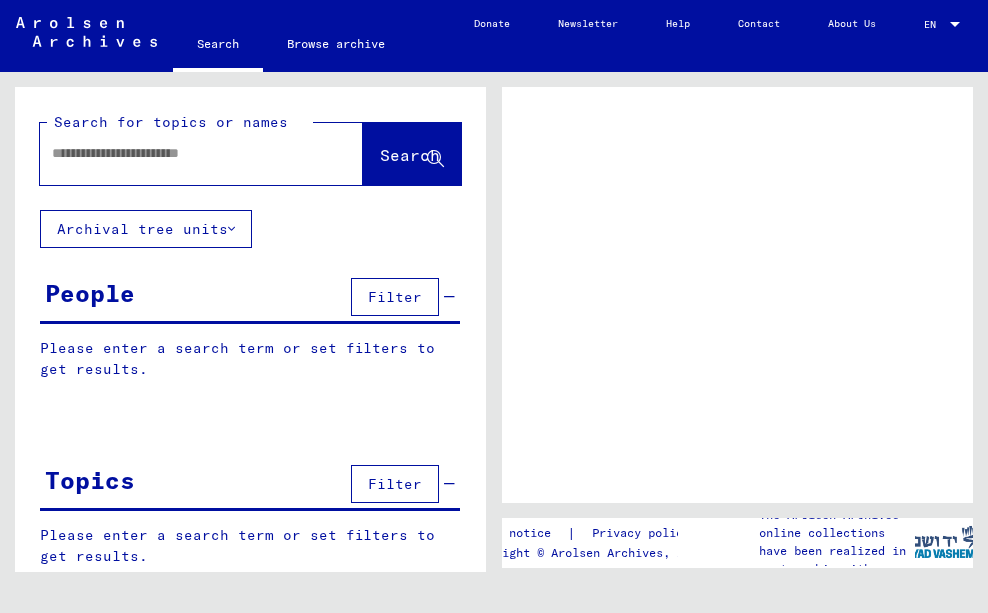 scroll, scrollTop: 0, scrollLeft: 0, axis: both 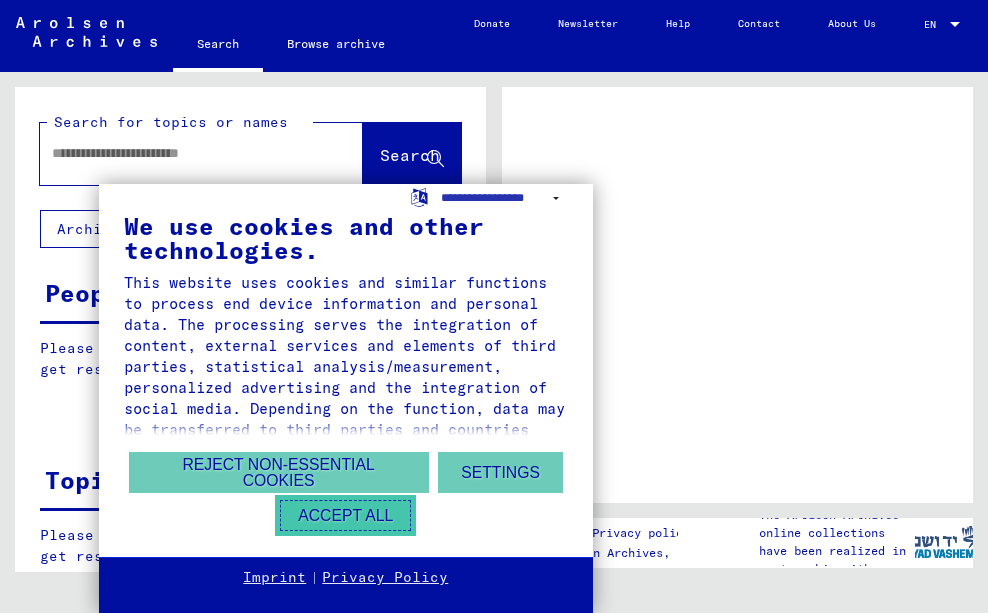 click on "Accept all" at bounding box center [345, 515] 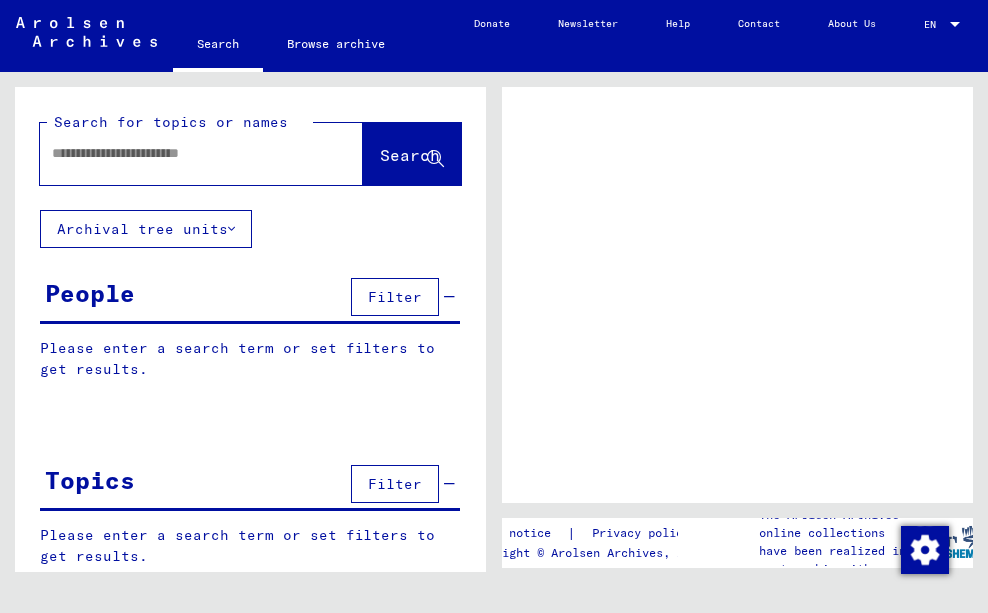 click at bounding box center (183, 153) 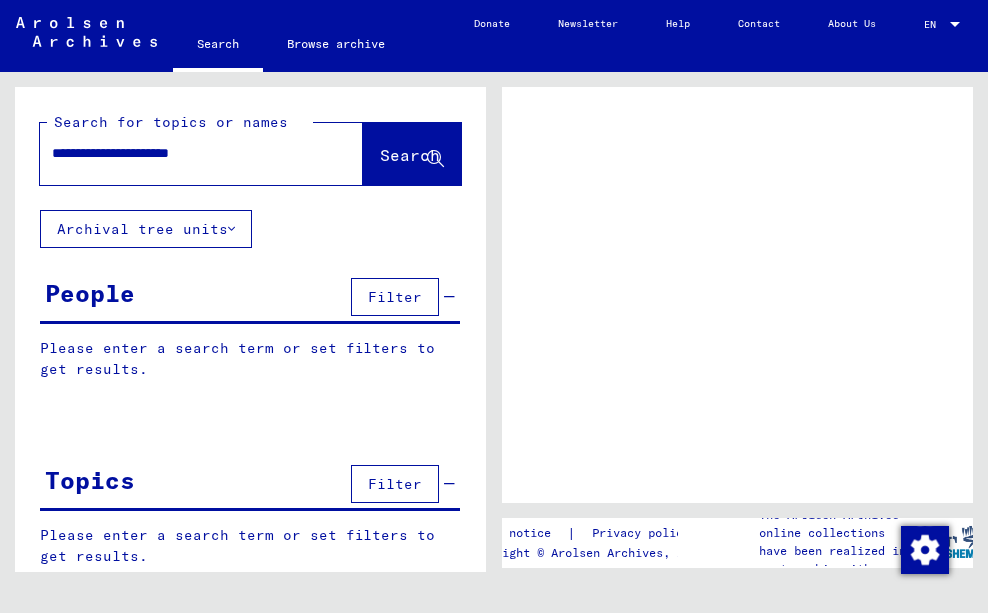 type on "**********" 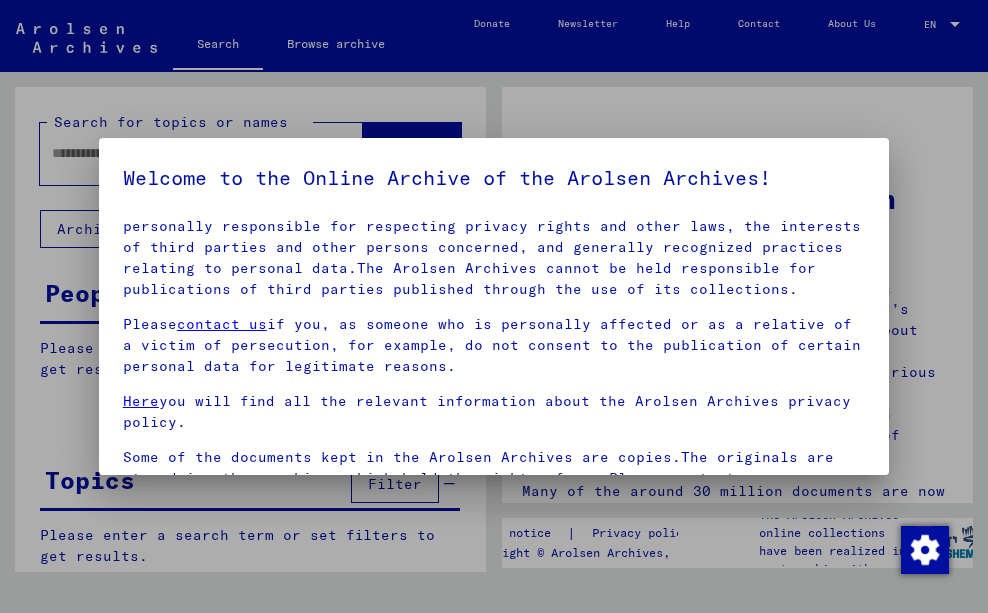 scroll, scrollTop: 253, scrollLeft: 0, axis: vertical 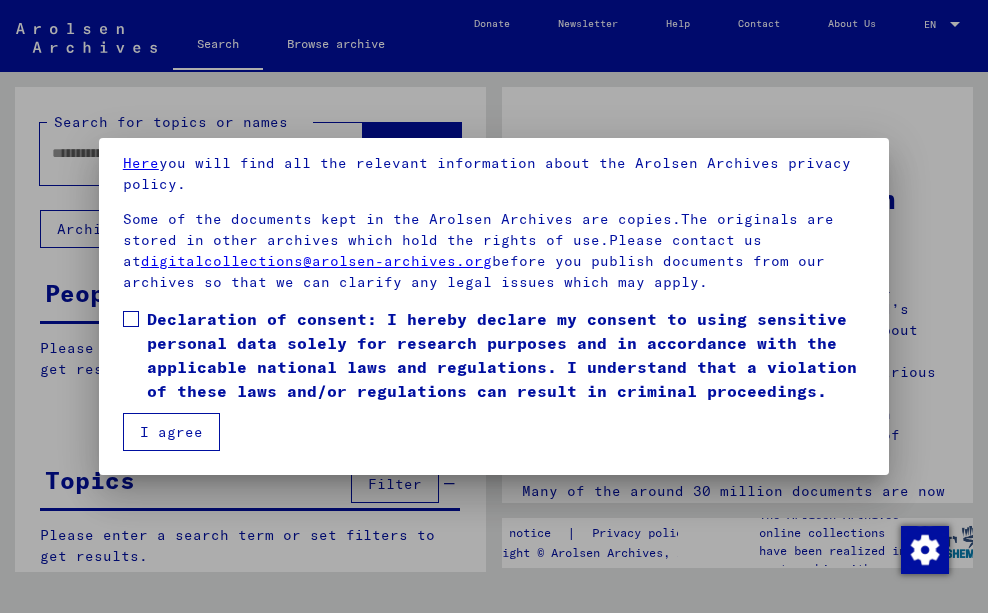 click on "I agree" at bounding box center [171, 432] 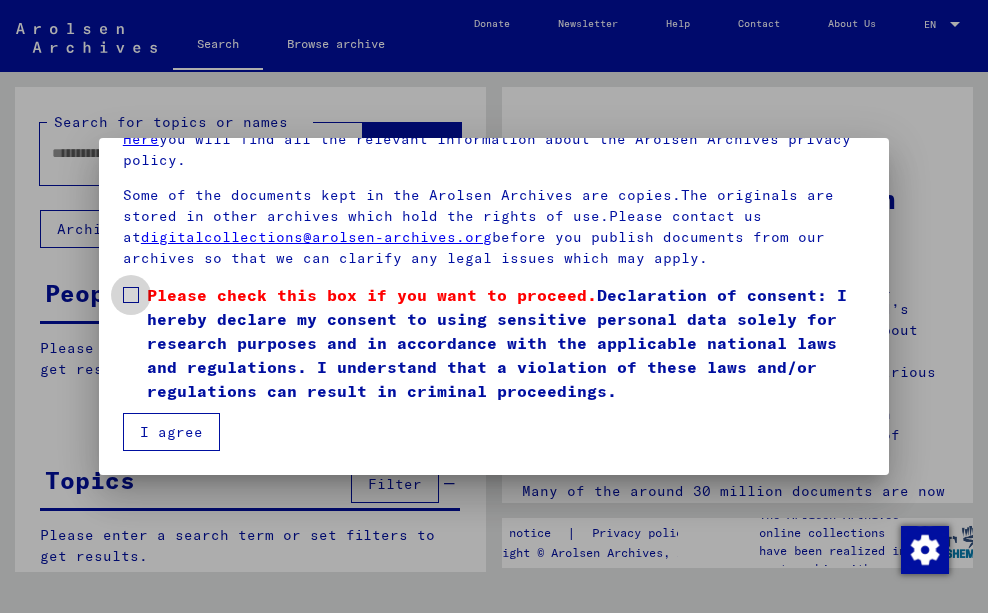 click at bounding box center (131, 295) 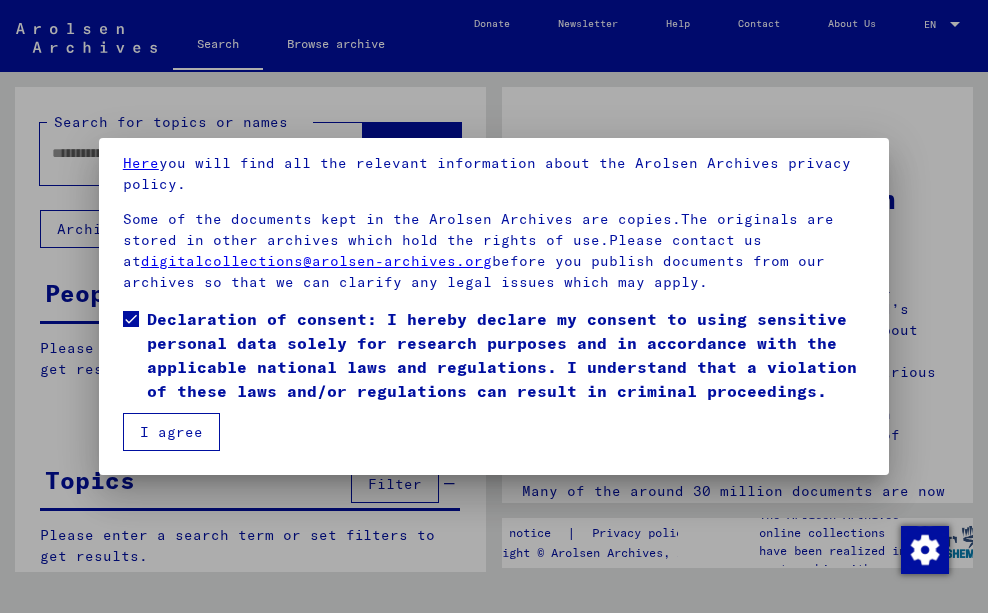 click on "I agree" at bounding box center (171, 432) 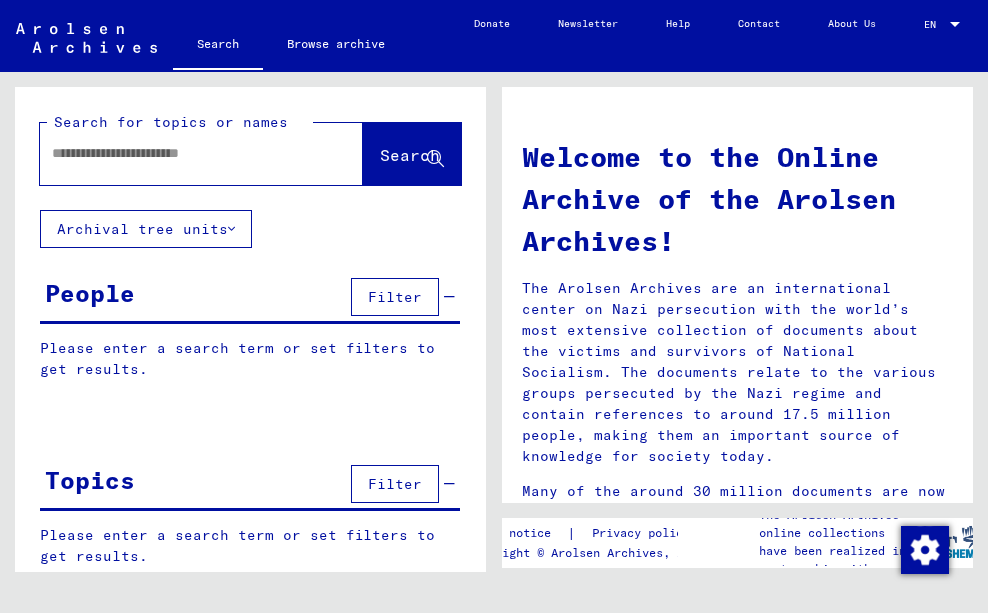 click at bounding box center (177, 153) 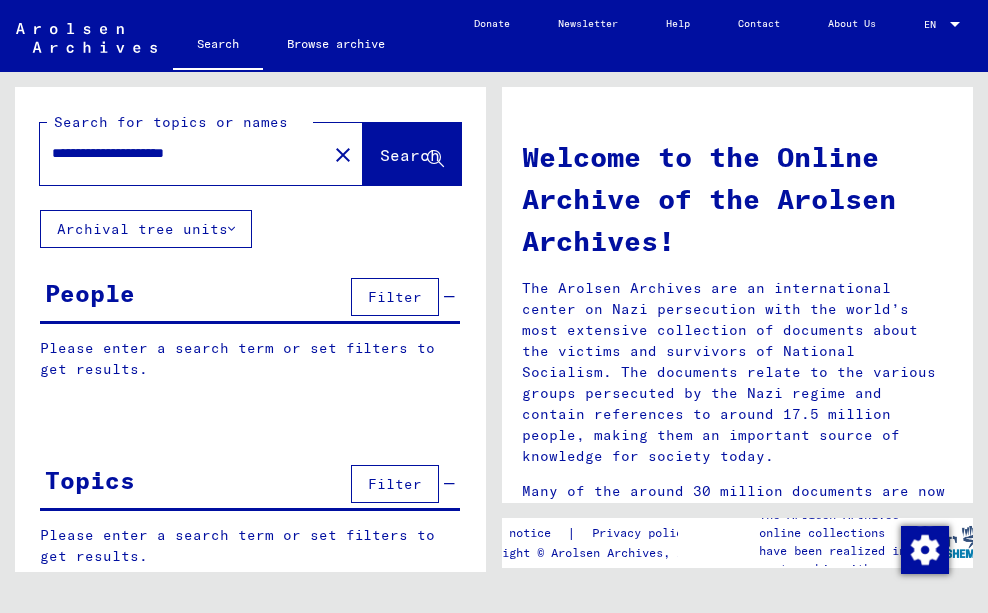 click on "Search" 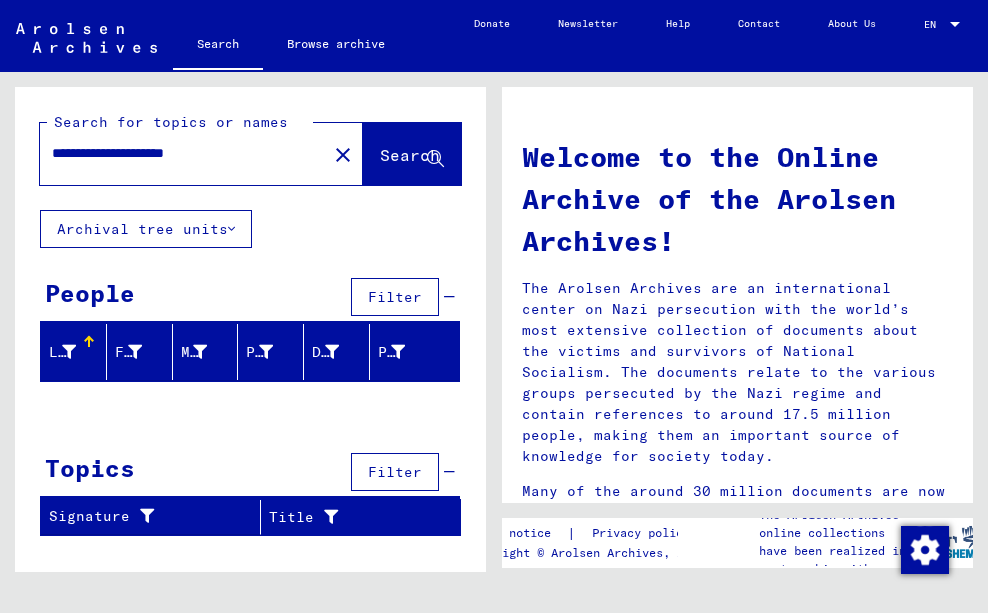 click on "**********" at bounding box center (177, 153) 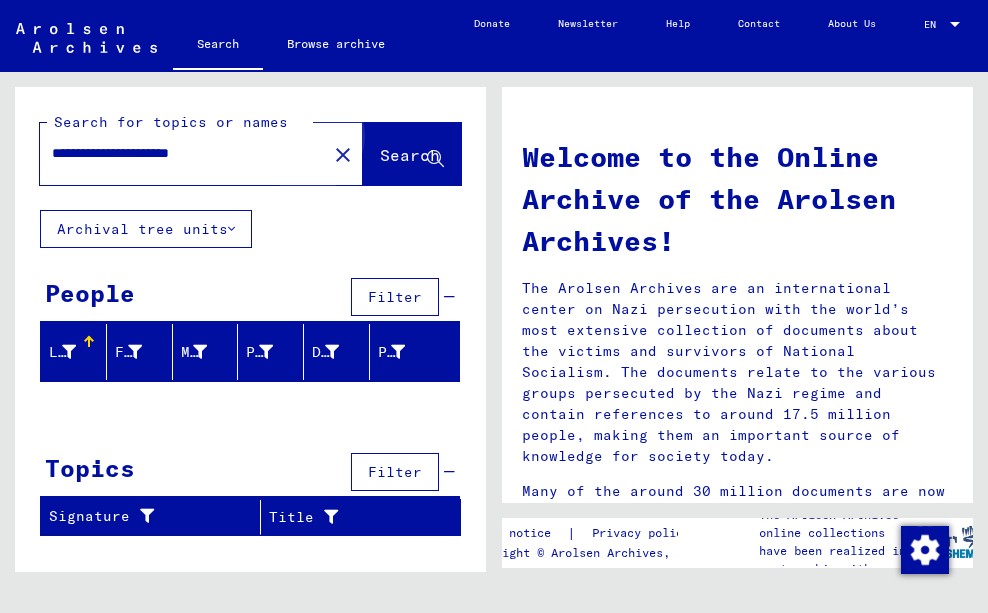 click on "Search" 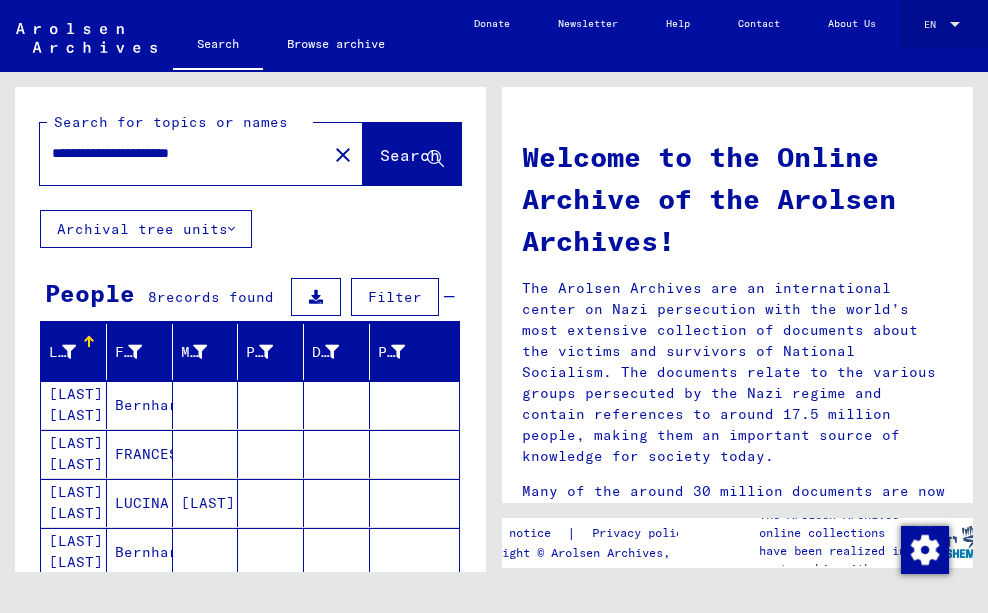 click at bounding box center (955, 24) 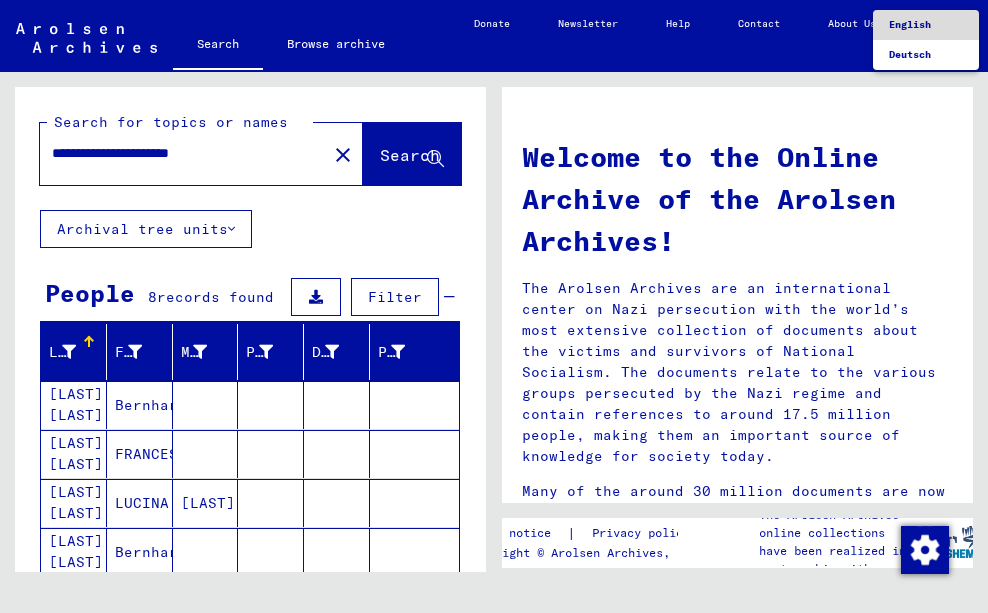click on "English" at bounding box center (910, 24) 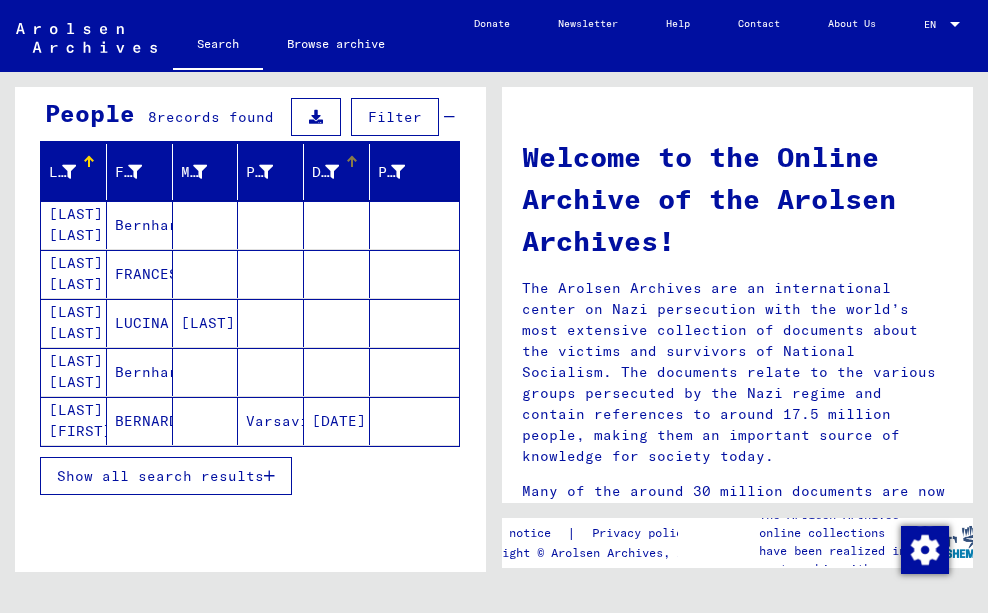 scroll, scrollTop: 200, scrollLeft: 0, axis: vertical 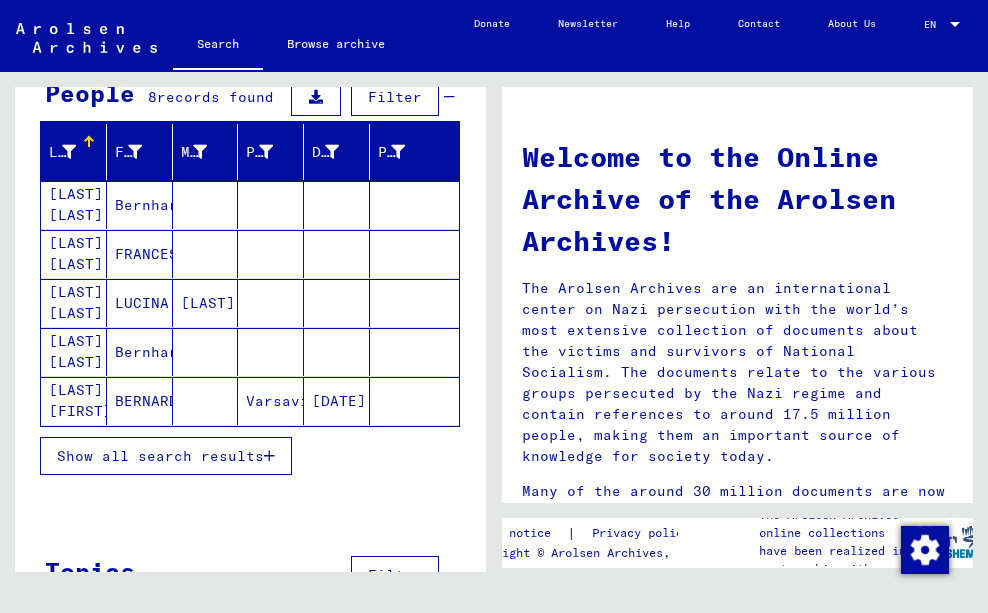 click on "LUCINA" at bounding box center (140, 352) 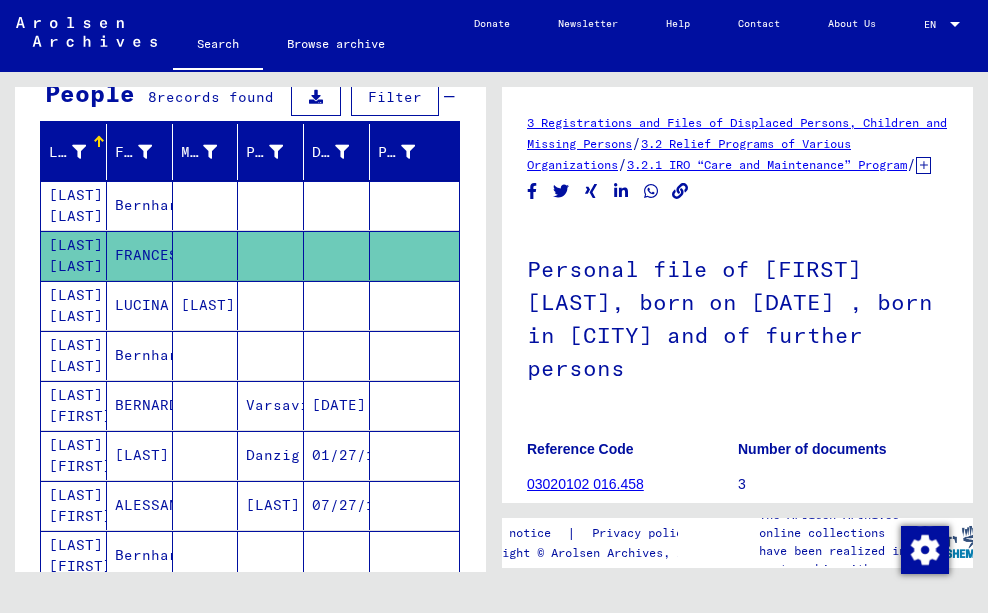 scroll, scrollTop: 0, scrollLeft: 0, axis: both 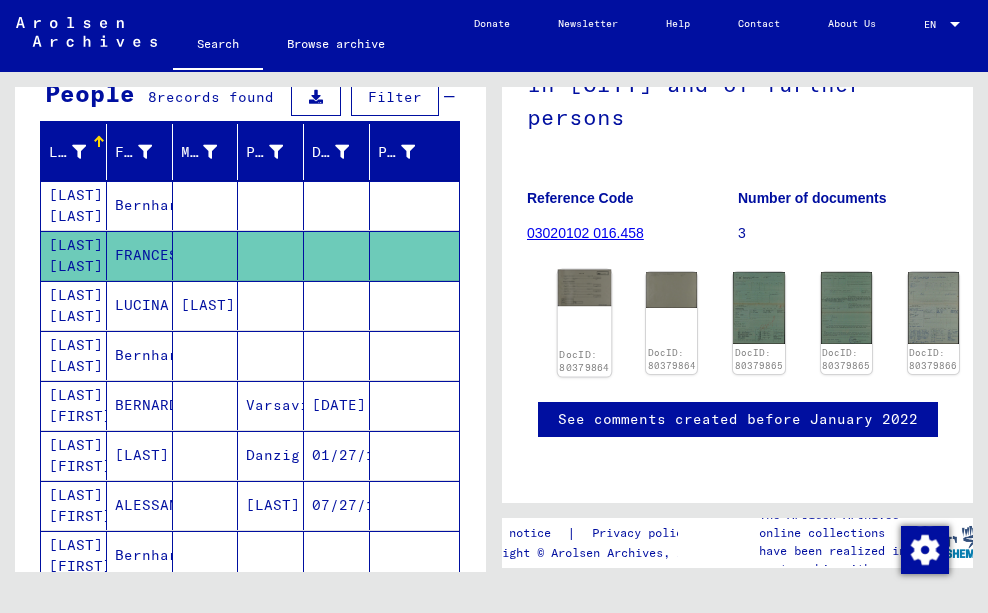 click 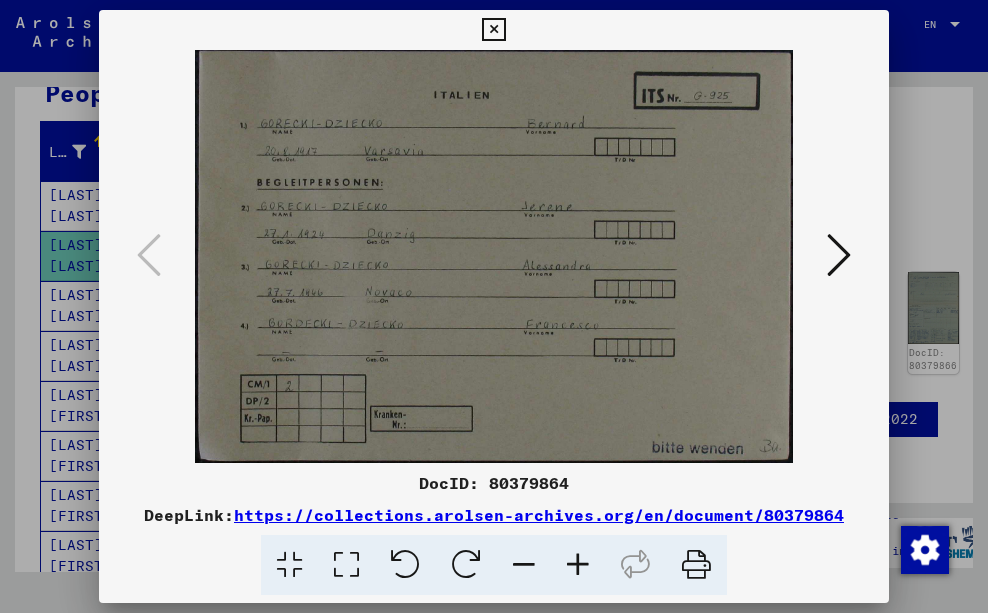 click at bounding box center (839, 255) 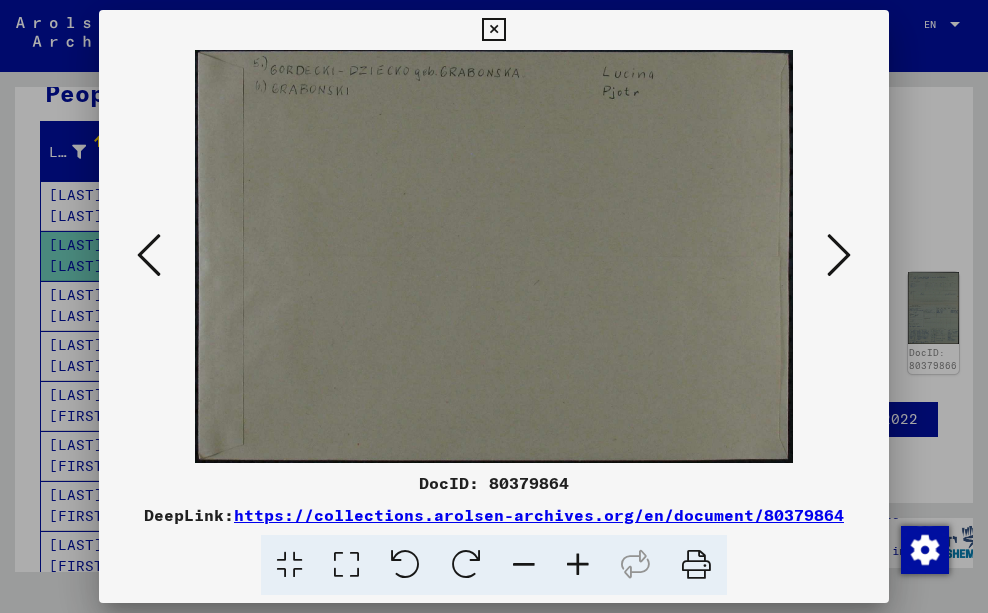 click at bounding box center (839, 255) 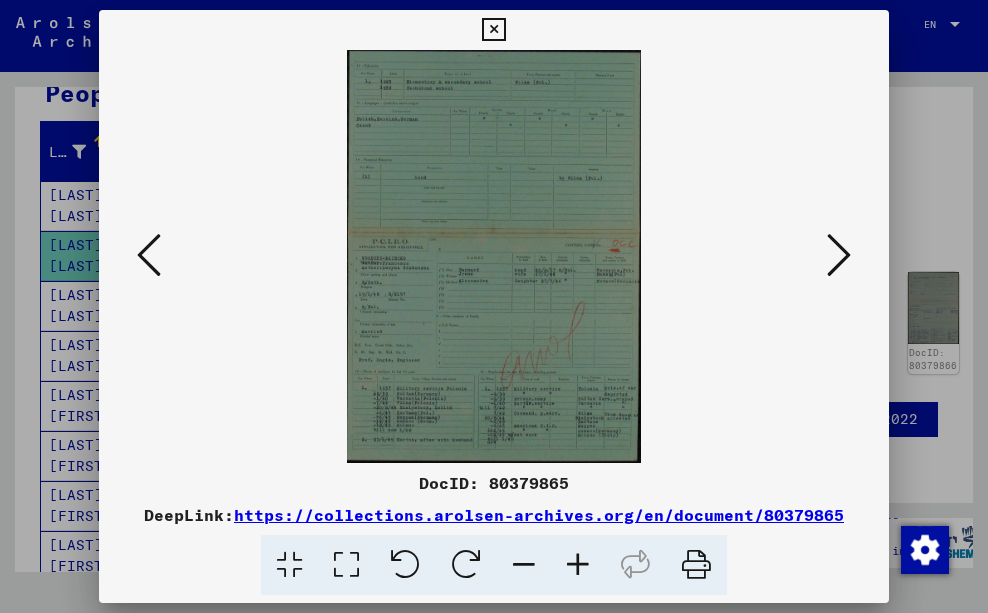 click at bounding box center [839, 255] 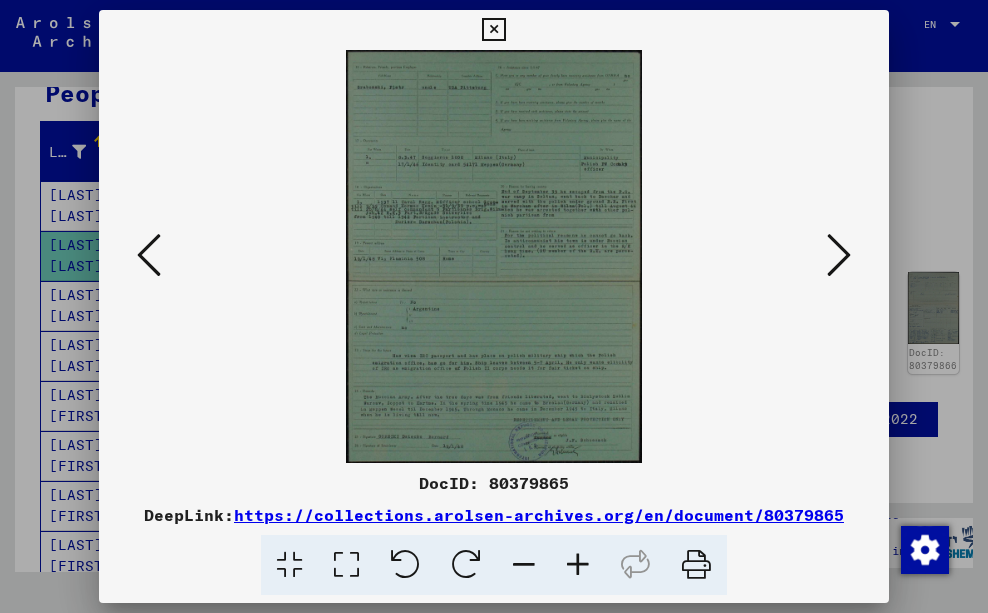 click at bounding box center (839, 255) 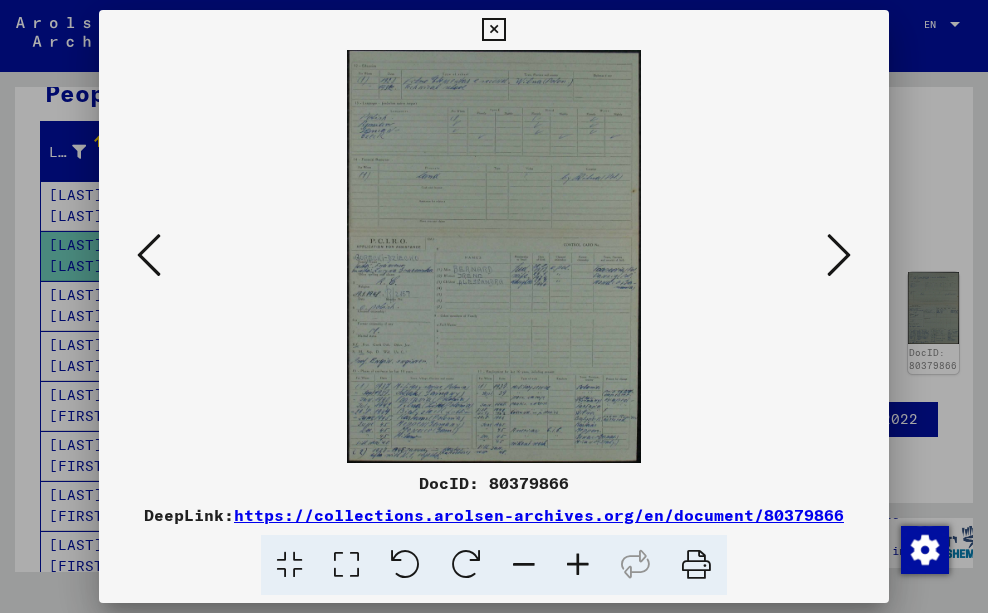click at bounding box center [839, 255] 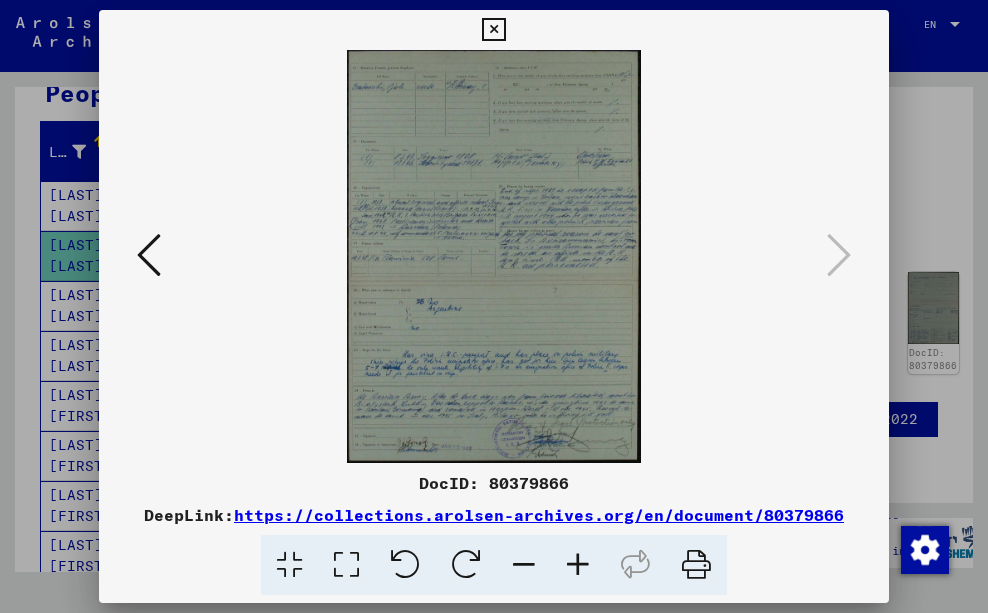 click at bounding box center (493, 30) 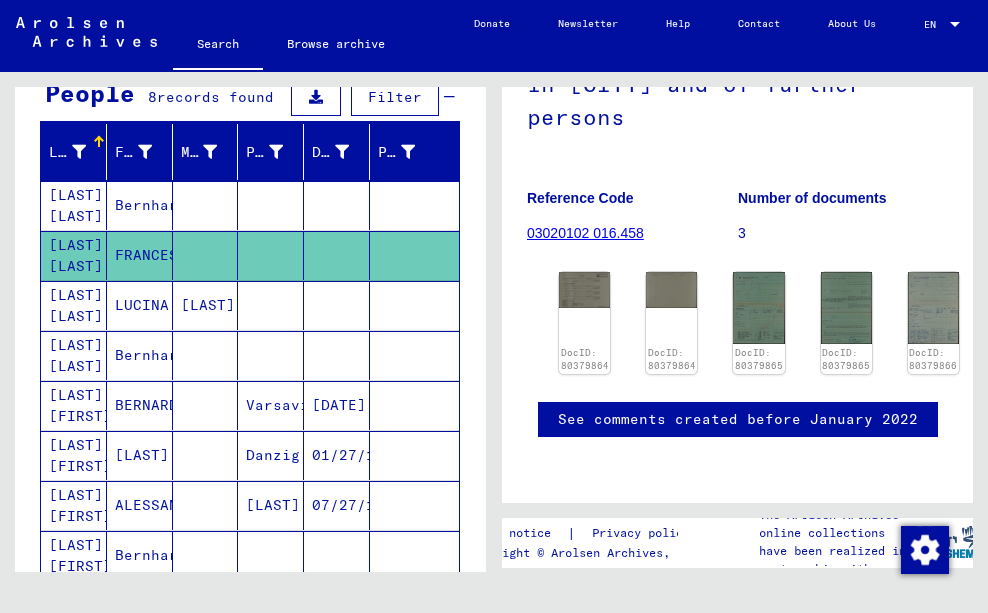 click on "Bernhard" at bounding box center (140, 255) 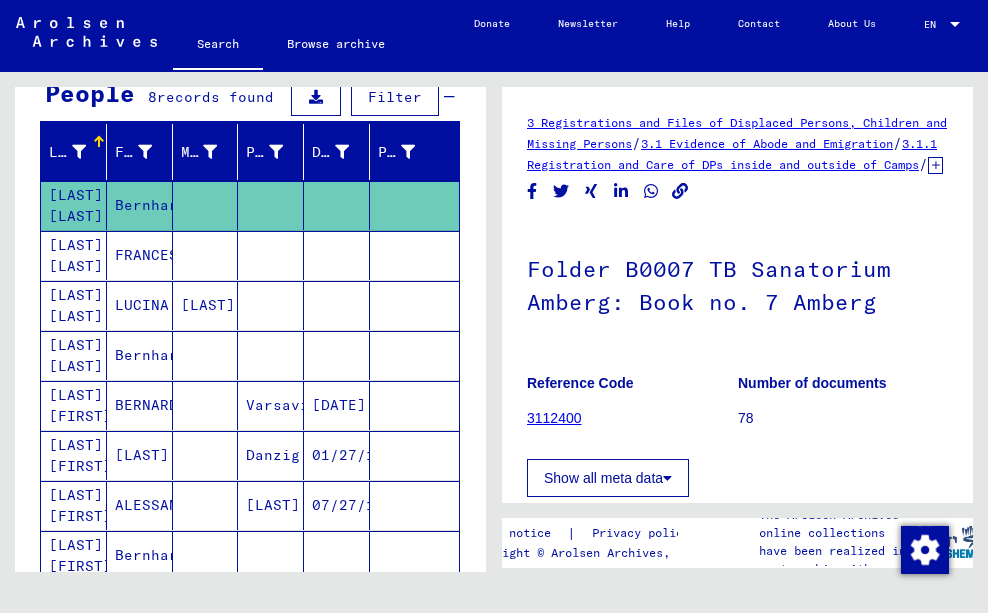 scroll, scrollTop: 0, scrollLeft: 0, axis: both 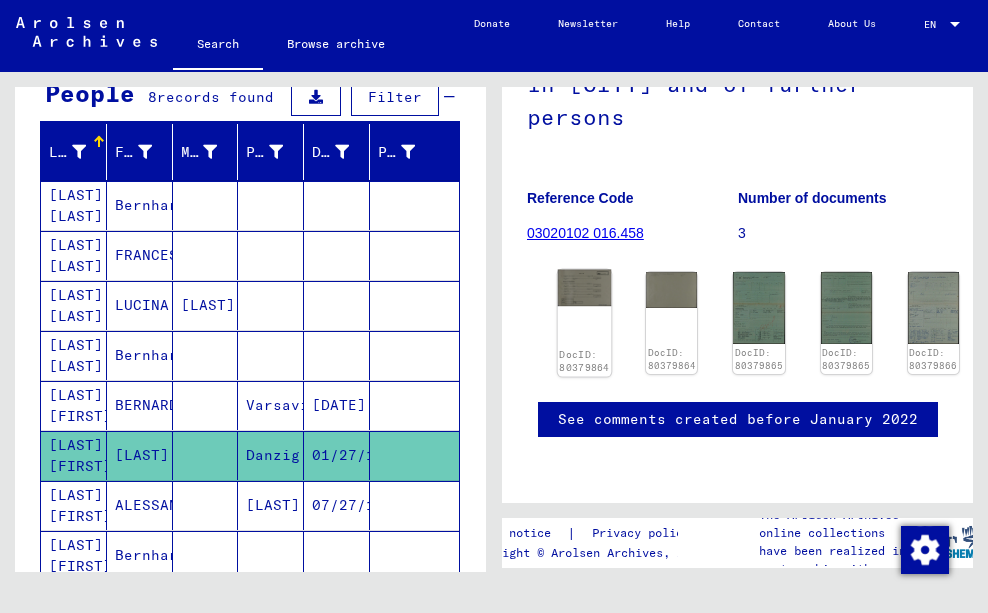 click 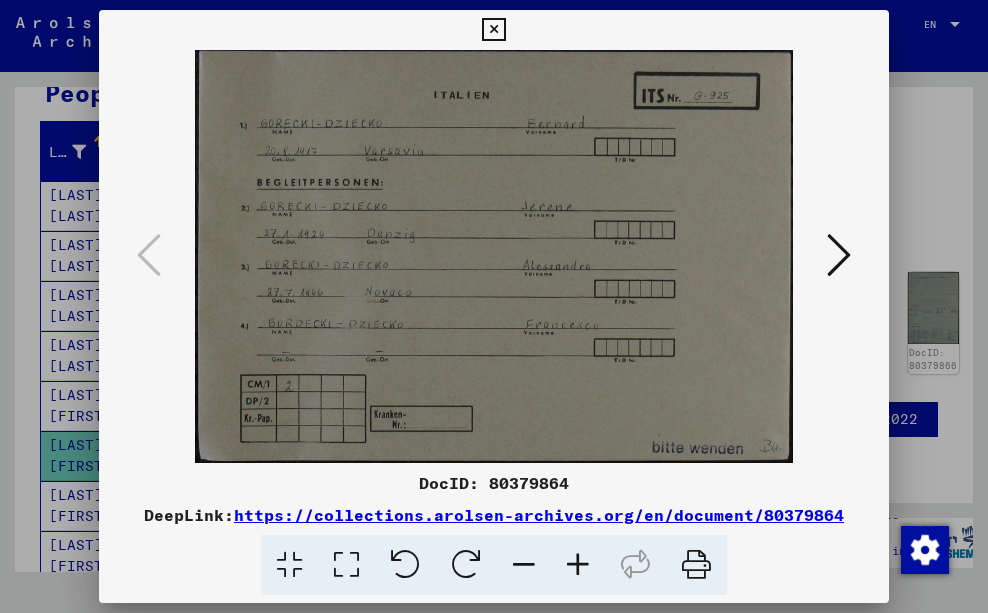 click at bounding box center (839, 255) 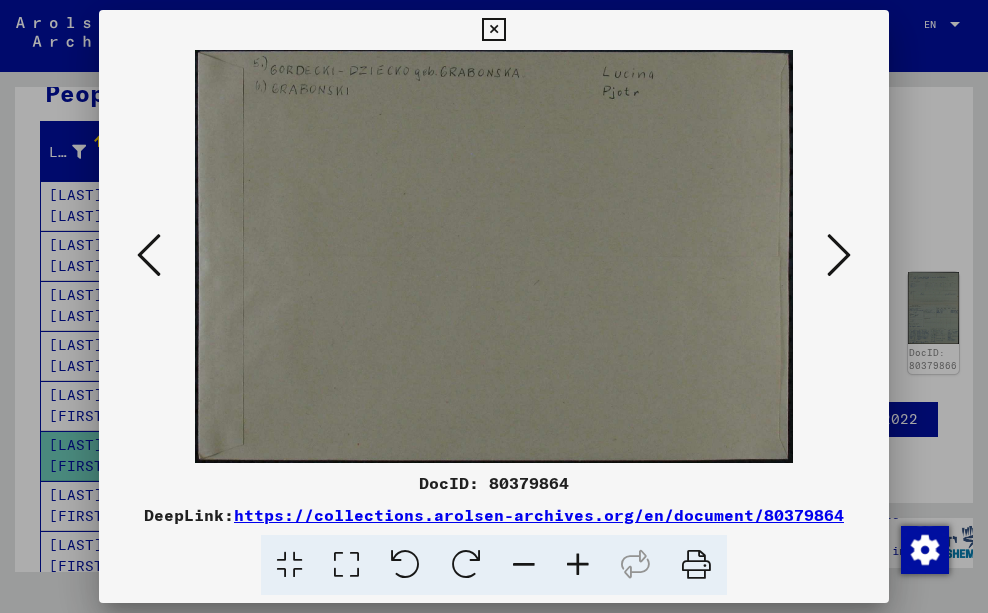 click at bounding box center (839, 255) 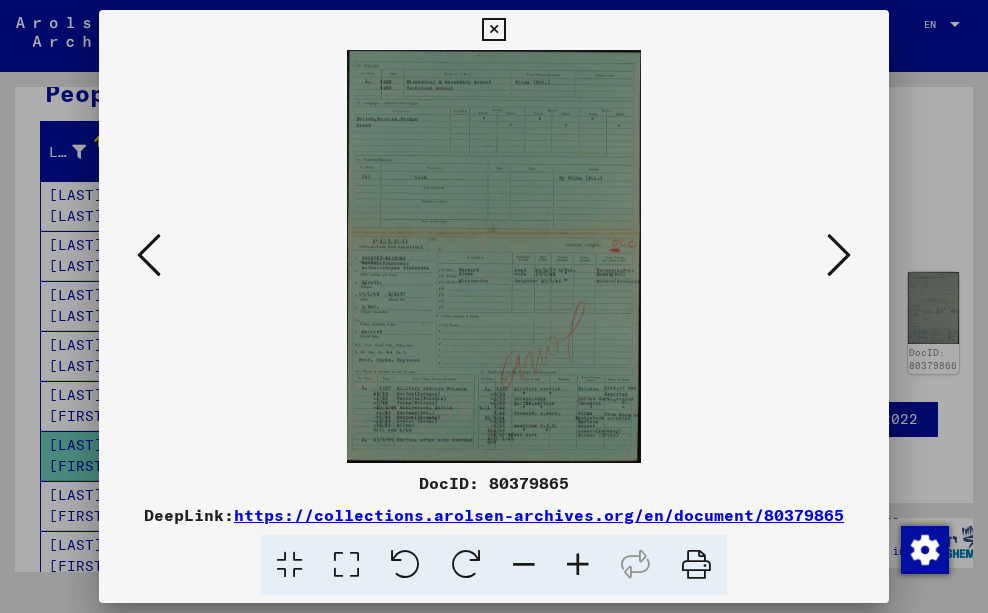 click at bounding box center (839, 255) 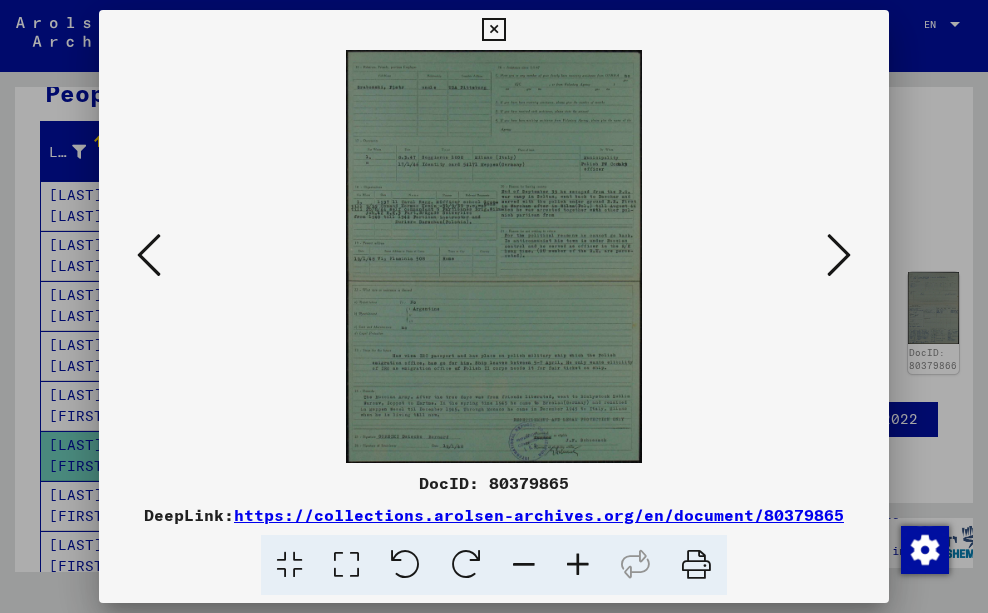 click at bounding box center (839, 255) 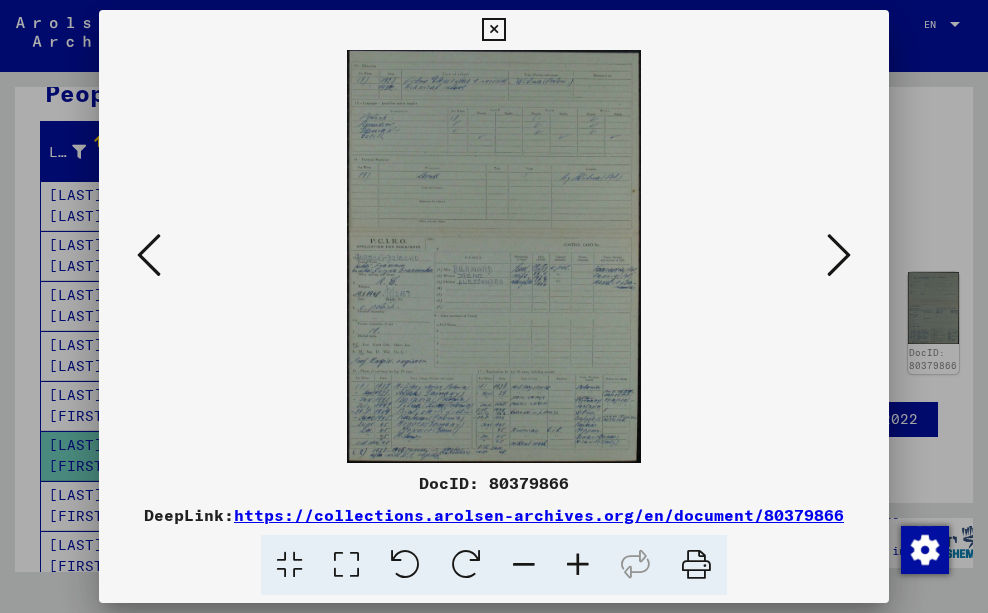 click at bounding box center [839, 255] 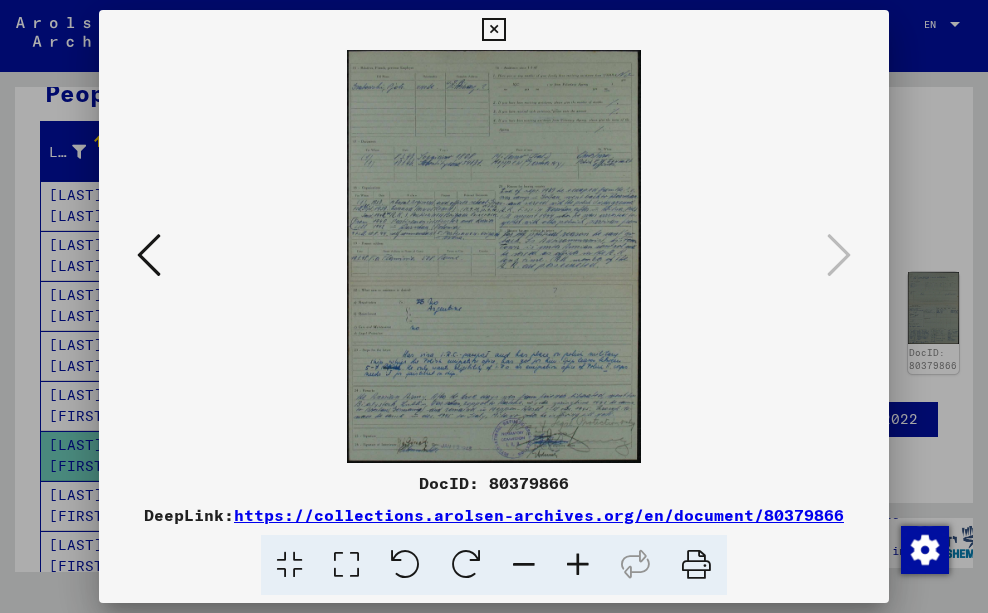 click at bounding box center (493, 30) 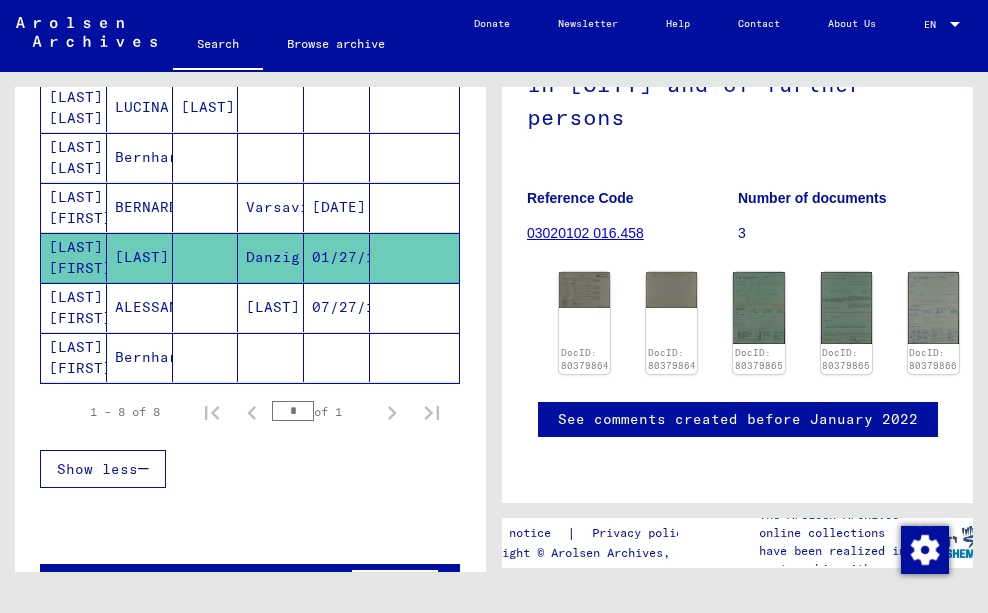 scroll, scrollTop: 400, scrollLeft: 0, axis: vertical 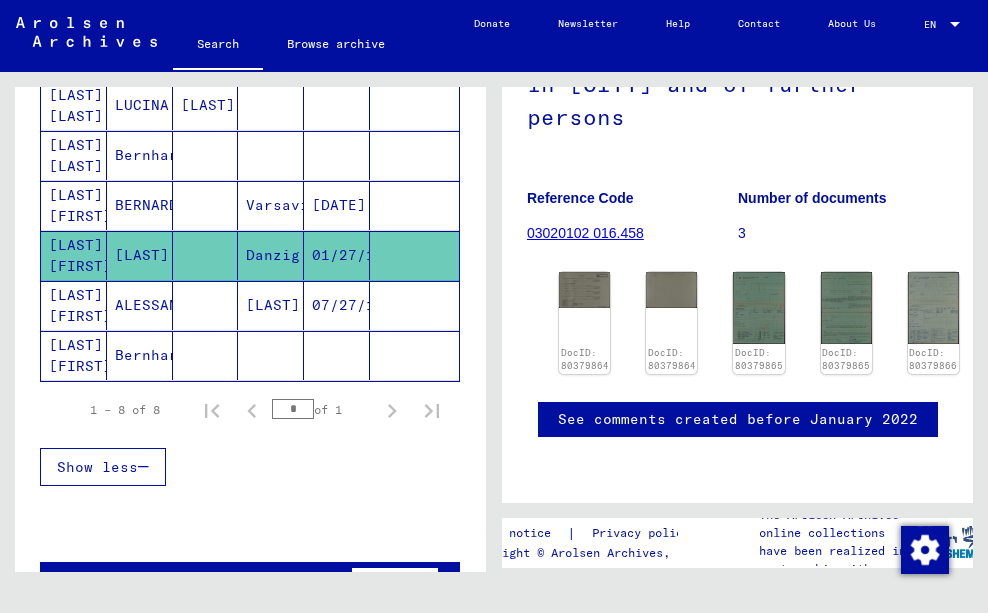 click on "Bernhard" 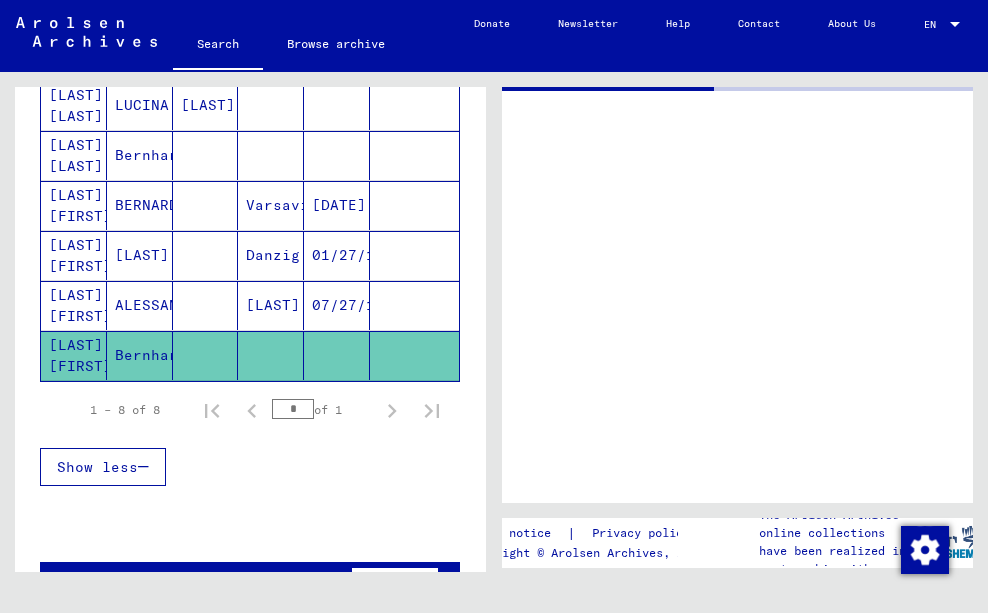 scroll, scrollTop: 0, scrollLeft: 0, axis: both 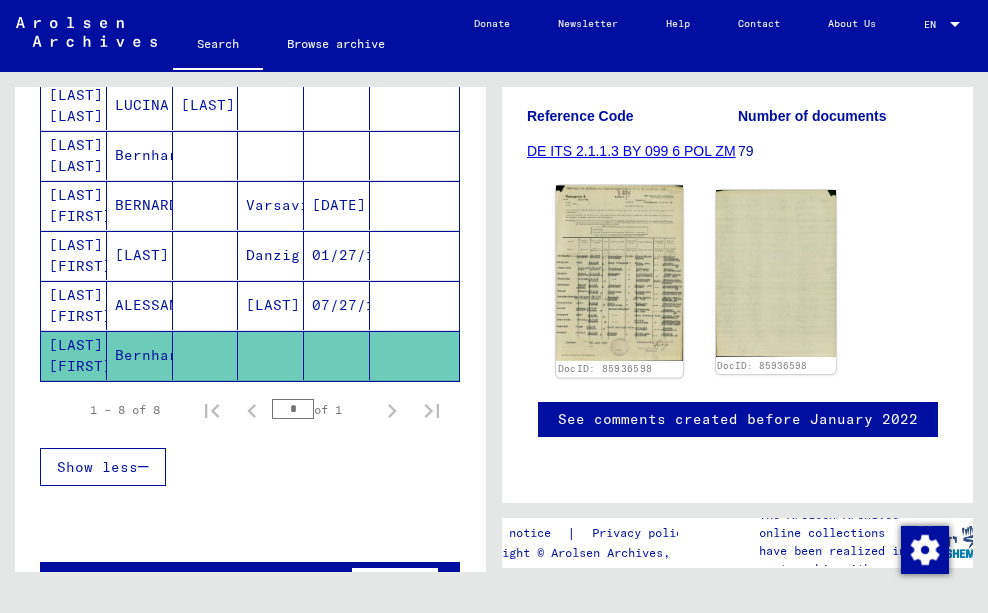 click 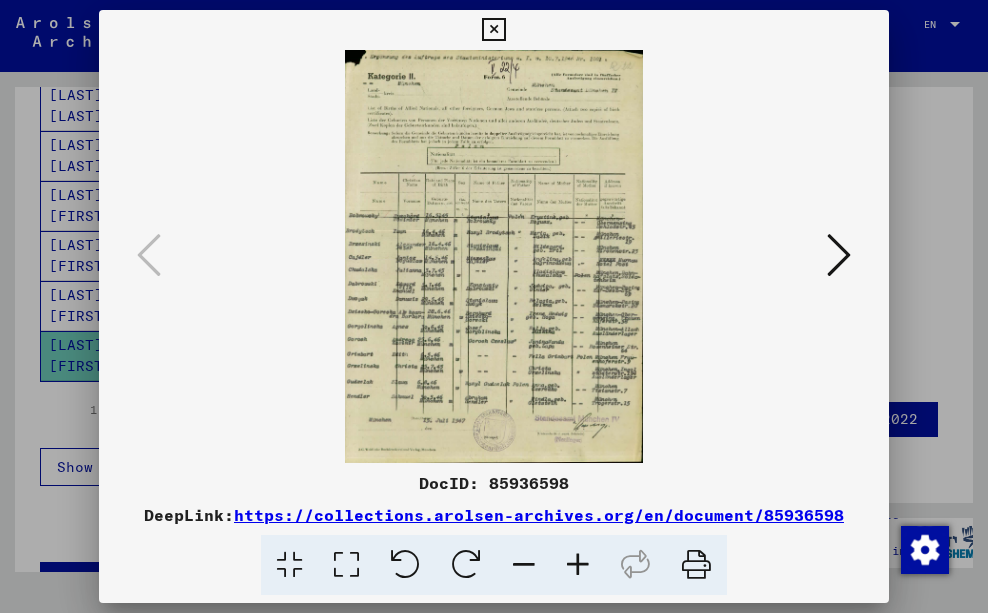 click at bounding box center (578, 565) 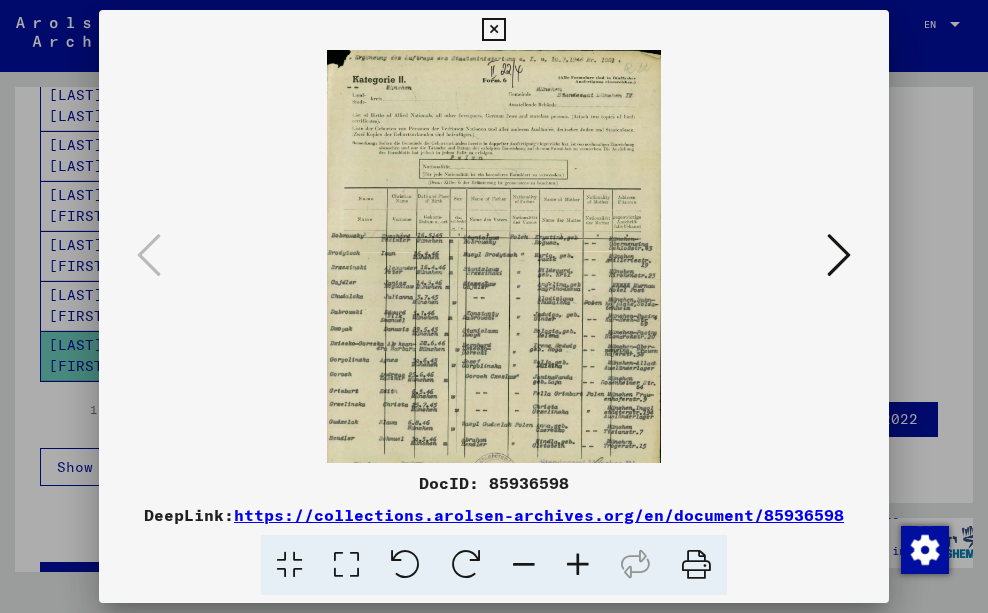 click at bounding box center [578, 565] 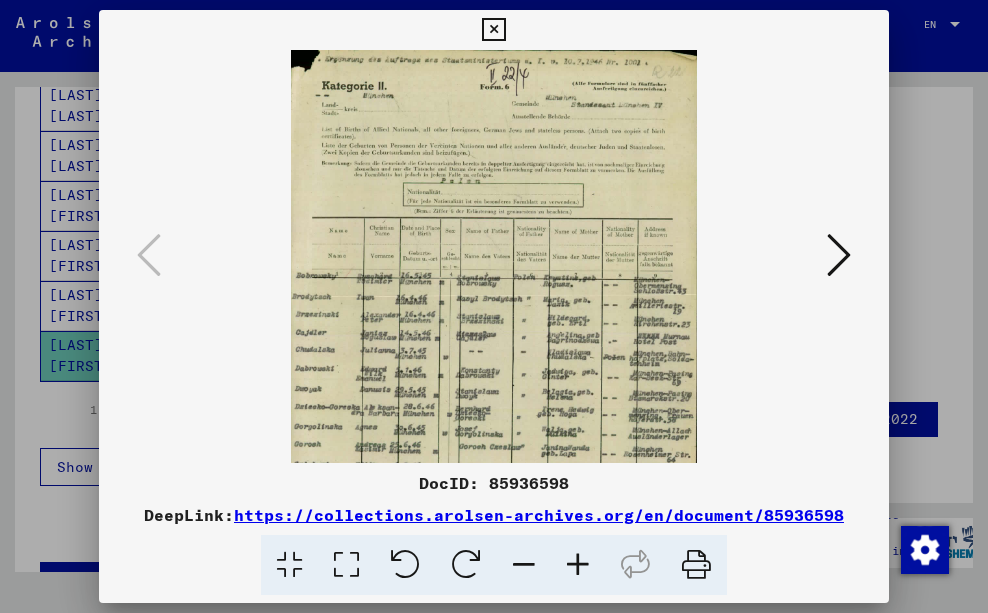 click at bounding box center [578, 565] 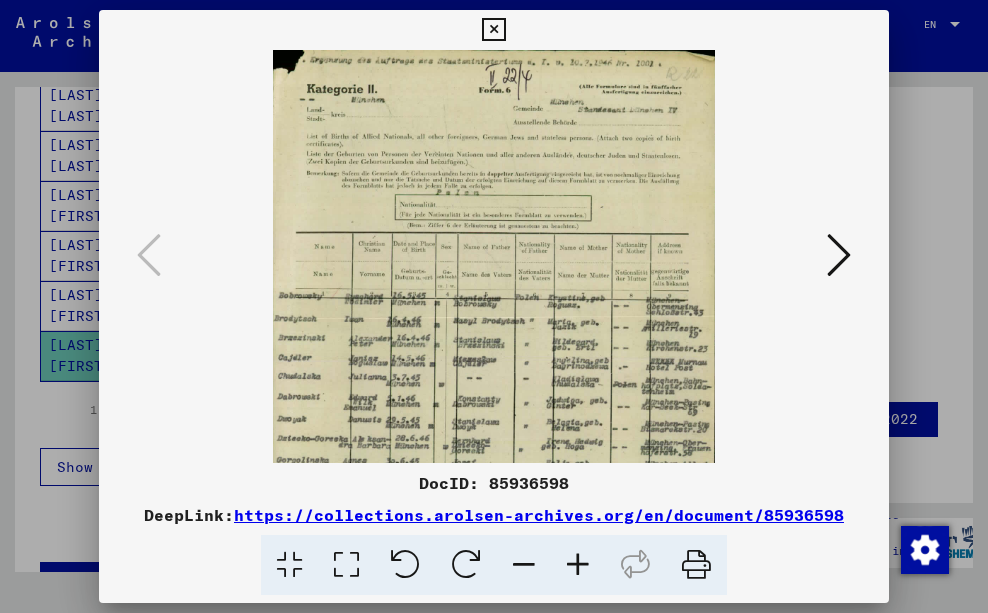 click at bounding box center (578, 565) 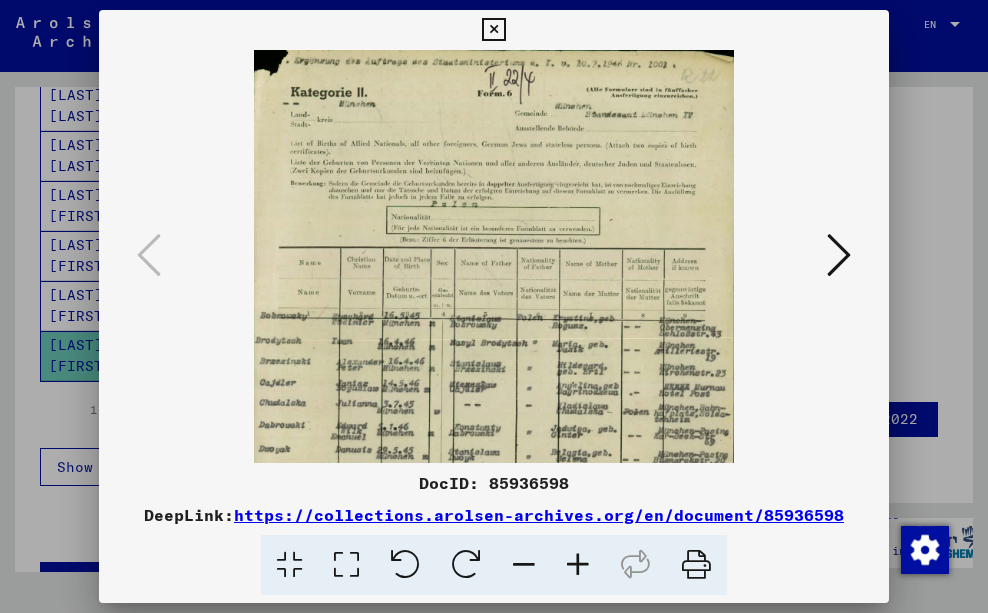 click at bounding box center [578, 565] 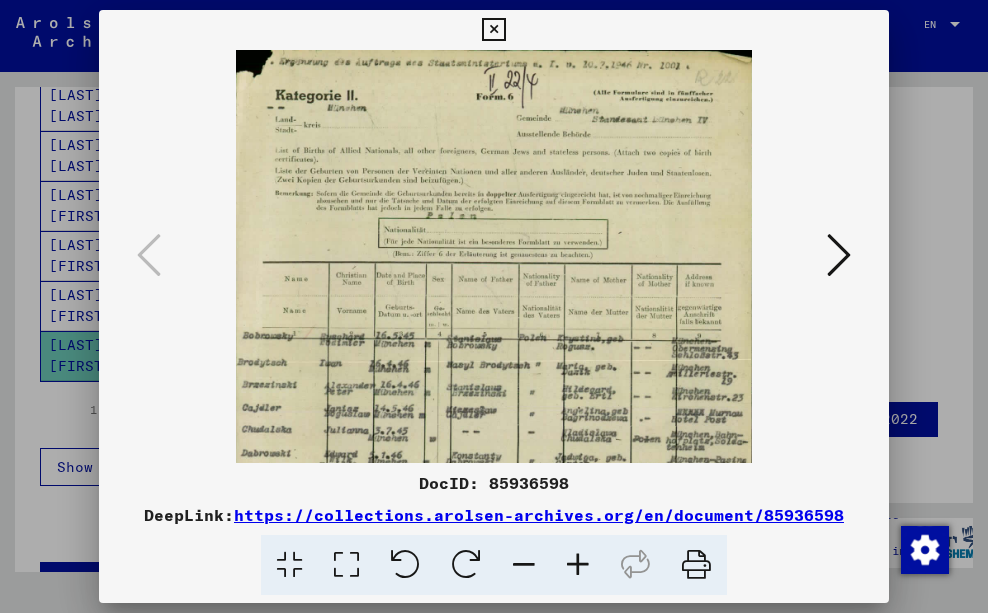 click at bounding box center [578, 565] 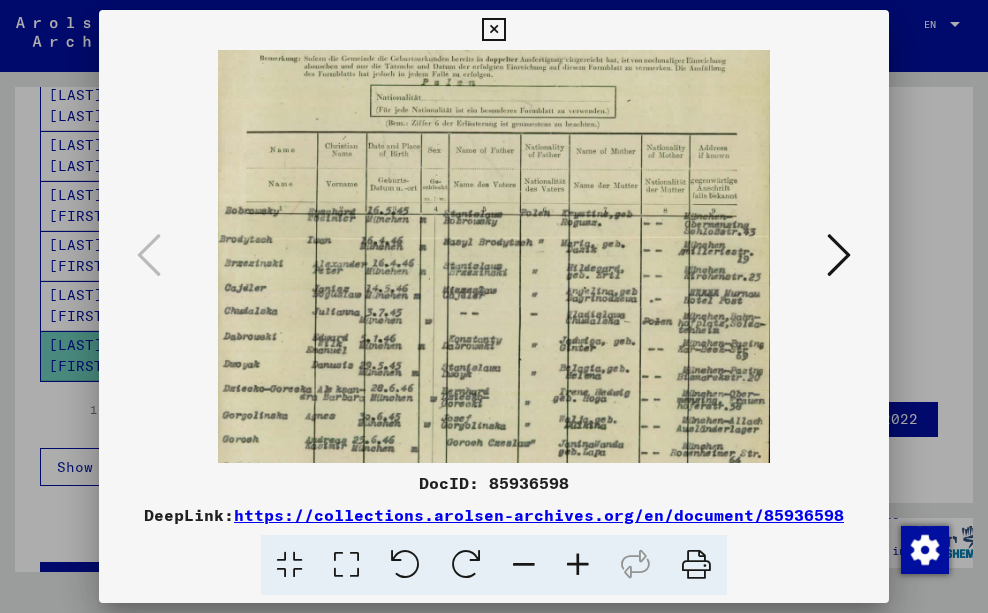 drag, startPoint x: 494, startPoint y: 326, endPoint x: 529, endPoint y: 181, distance: 149.16434 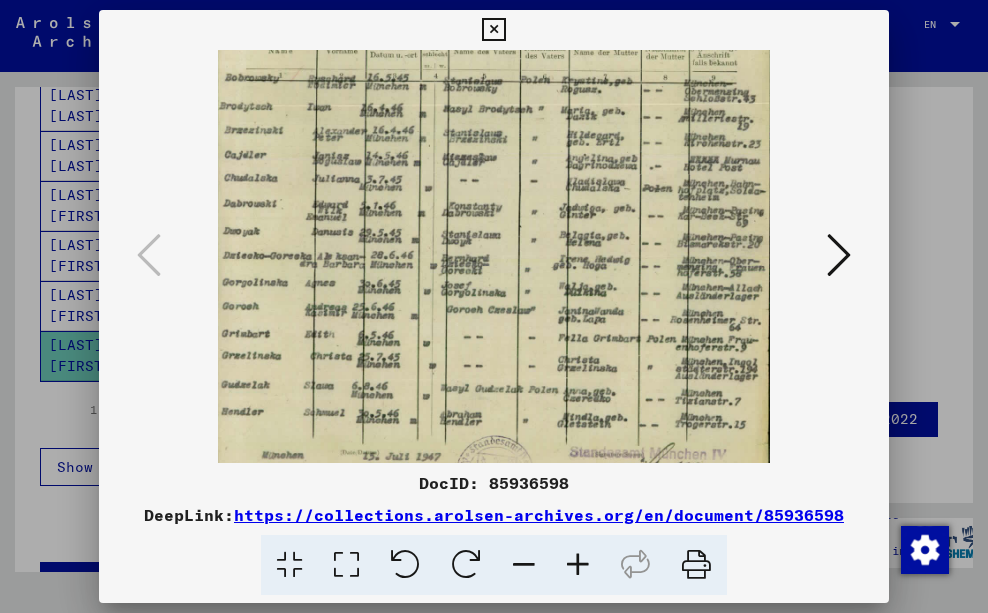 scroll, scrollTop: 293, scrollLeft: 0, axis: vertical 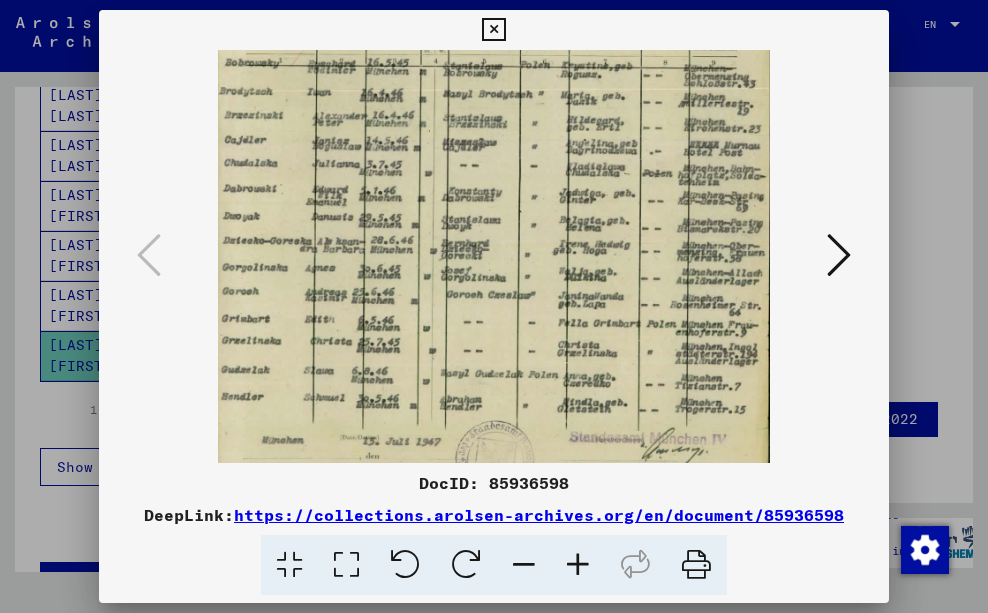 drag, startPoint x: 506, startPoint y: 346, endPoint x: 516, endPoint y: 198, distance: 148.33745 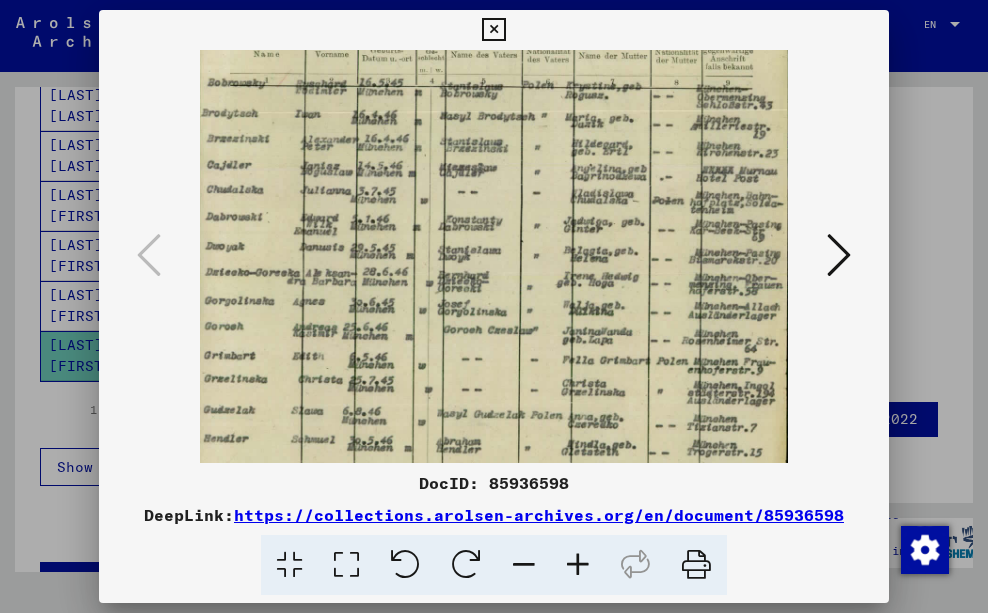 click at bounding box center [578, 565] 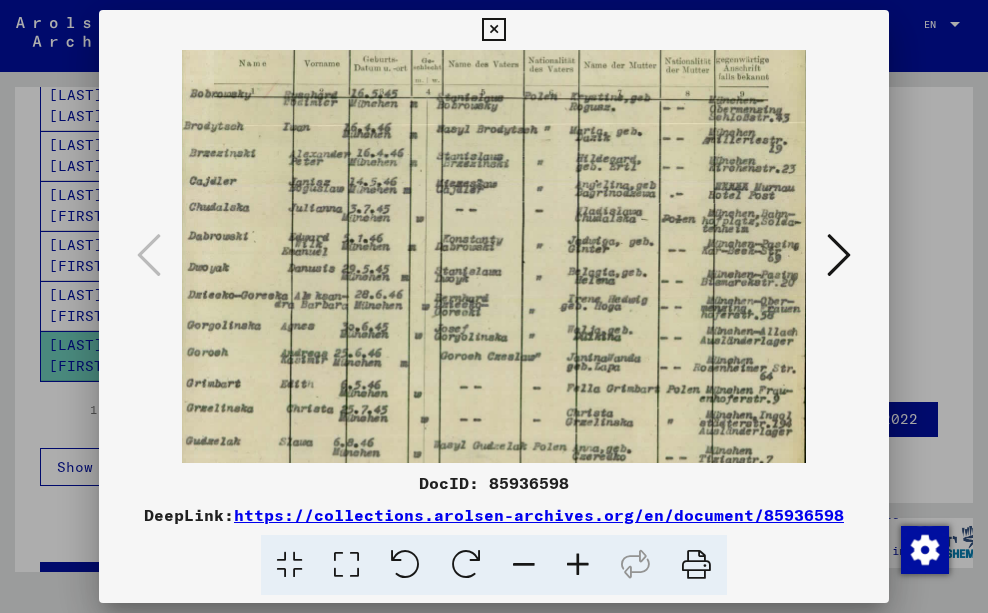 scroll, scrollTop: 311, scrollLeft: 0, axis: vertical 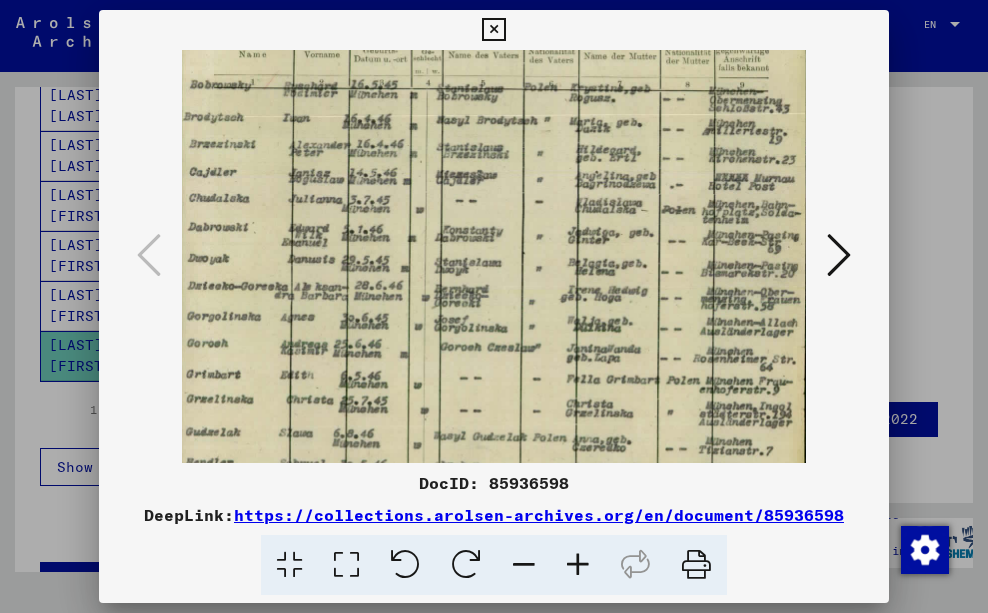 drag, startPoint x: 514, startPoint y: 249, endPoint x: 535, endPoint y: 231, distance: 27.658634 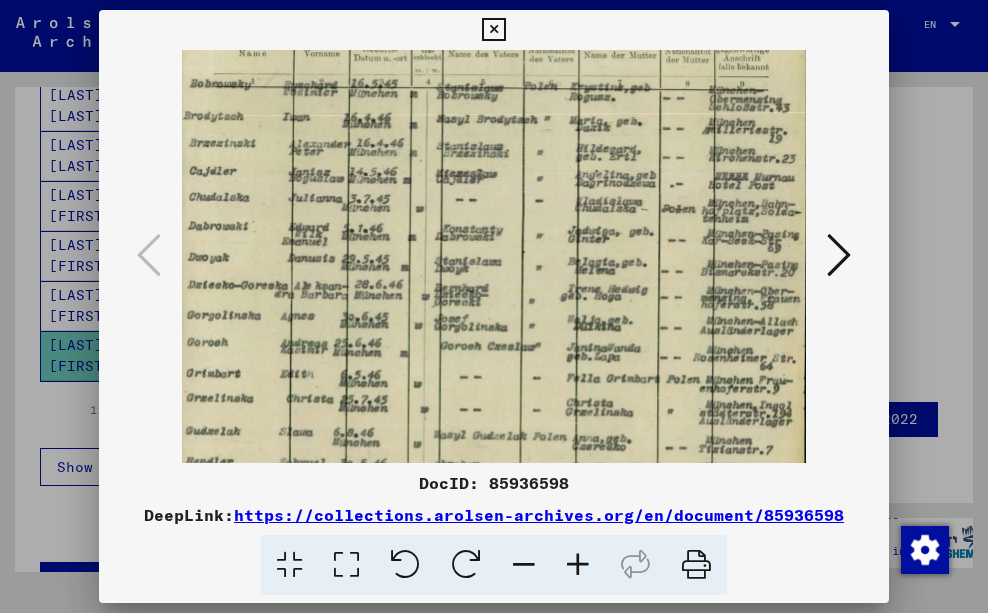 drag, startPoint x: 273, startPoint y: 298, endPoint x: 317, endPoint y: 297, distance: 44.011364 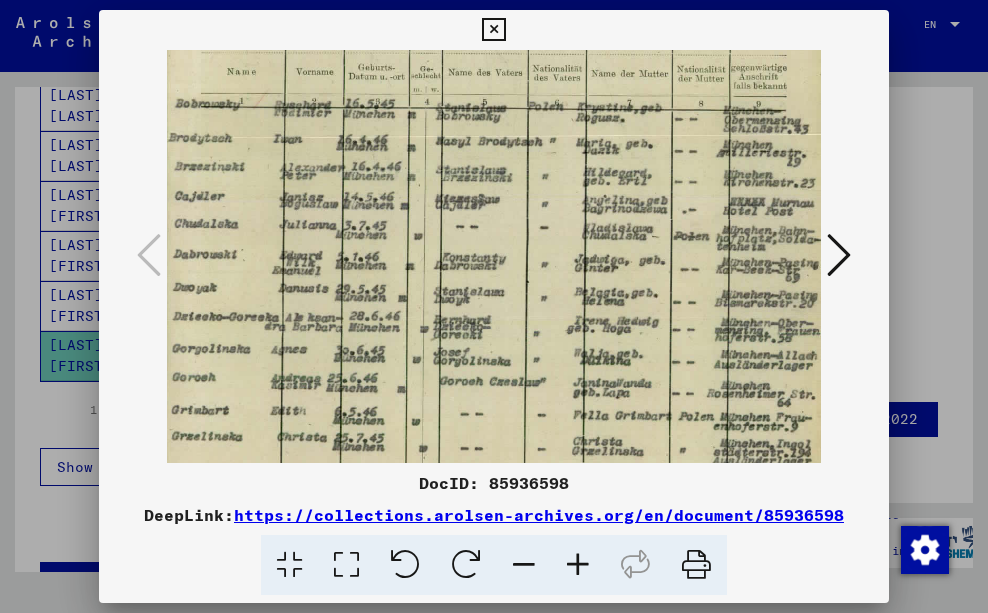 click at bounding box center (578, 565) 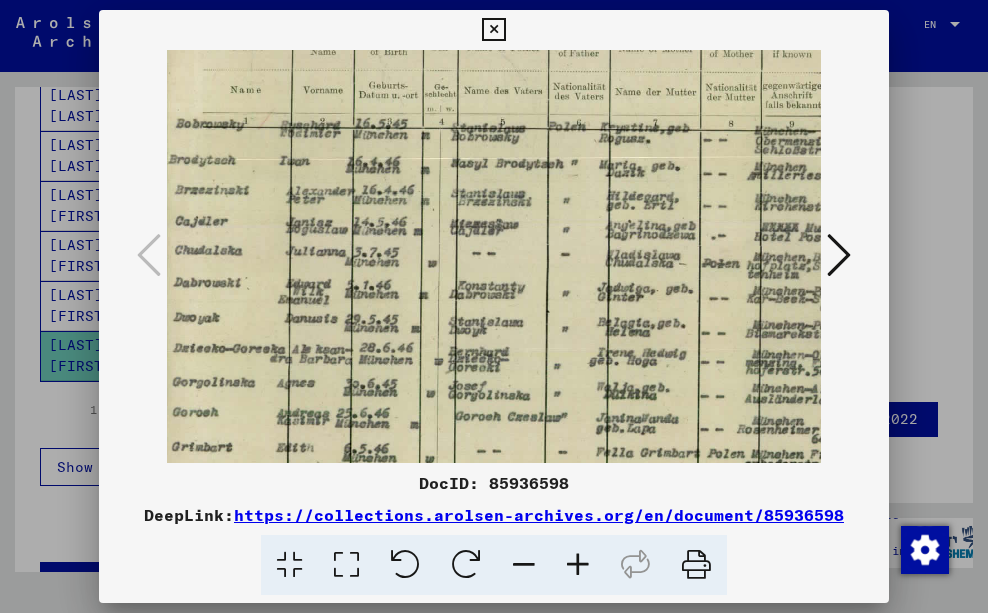 click at bounding box center (578, 565) 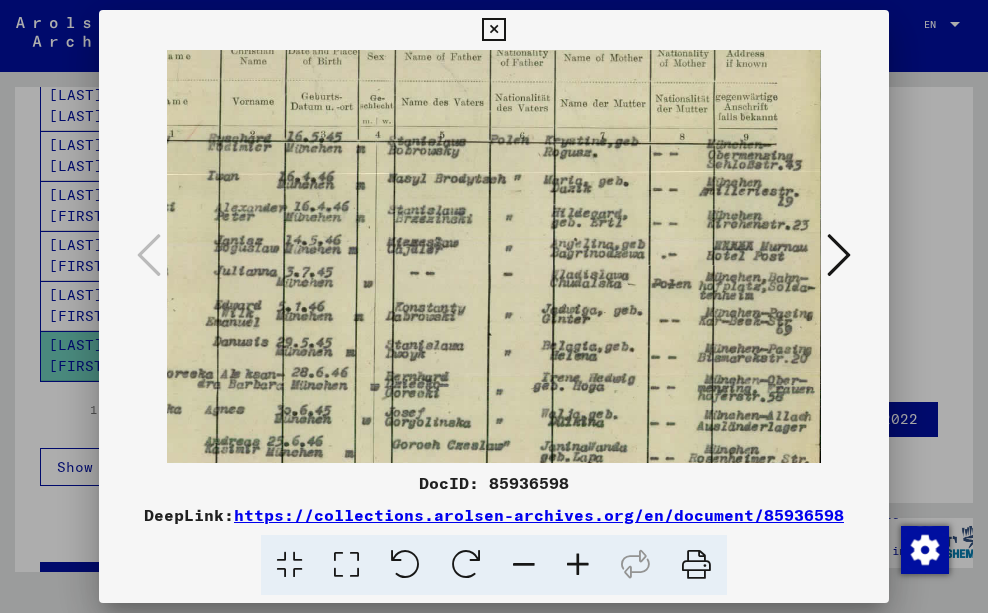 scroll, scrollTop: 320, scrollLeft: 78, axis: both 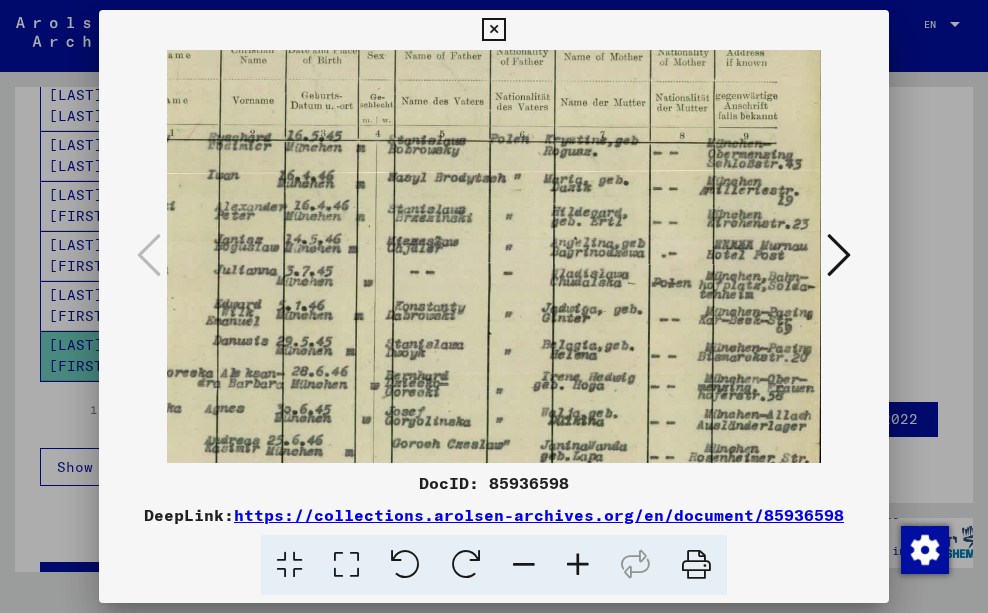 drag, startPoint x: 609, startPoint y: 268, endPoint x: 452, endPoint y: 260, distance: 157.20369 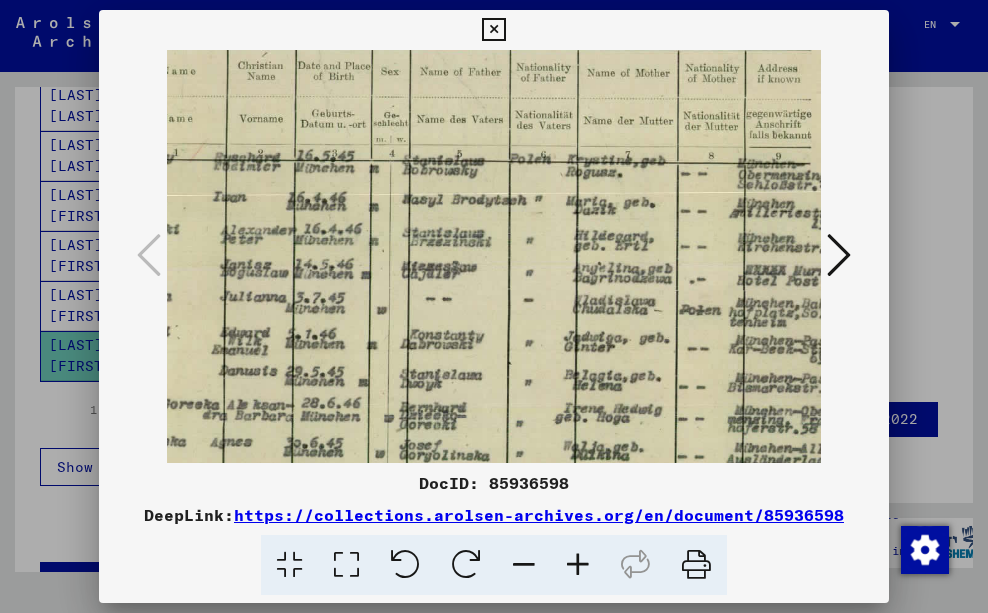 click at bounding box center [578, 565] 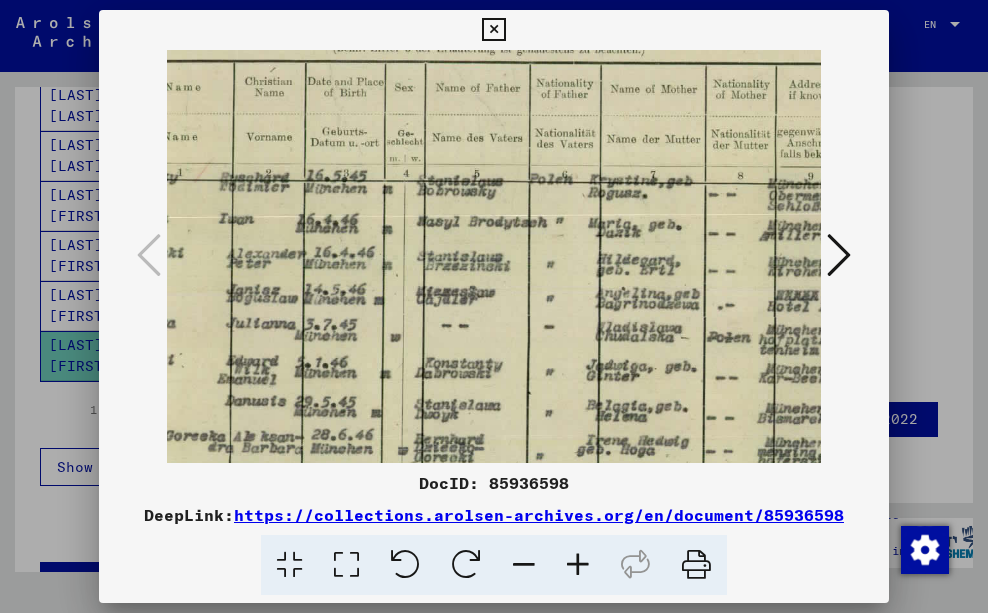 click at bounding box center [578, 565] 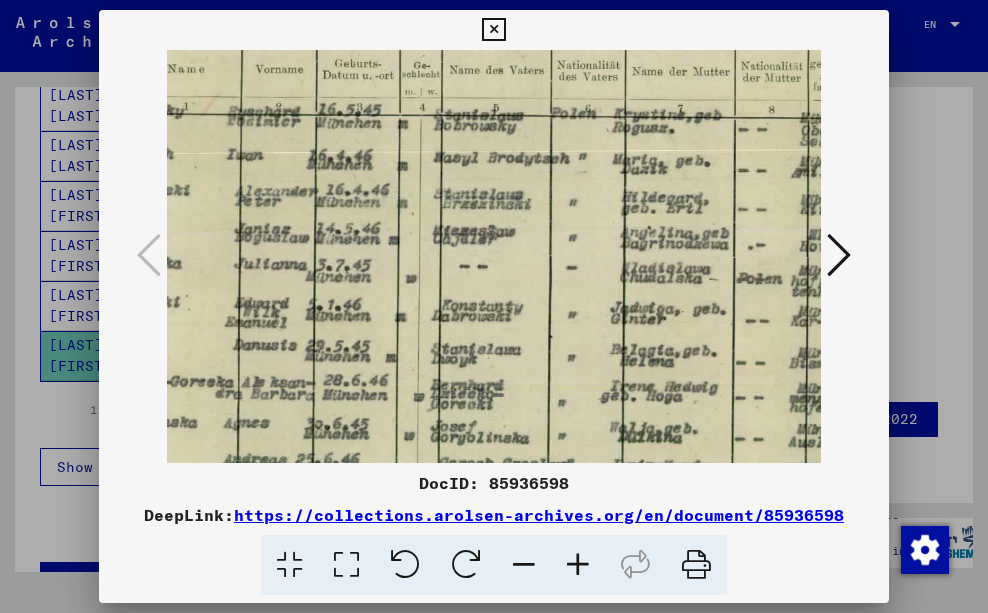 scroll, scrollTop: 417, scrollLeft: 76, axis: both 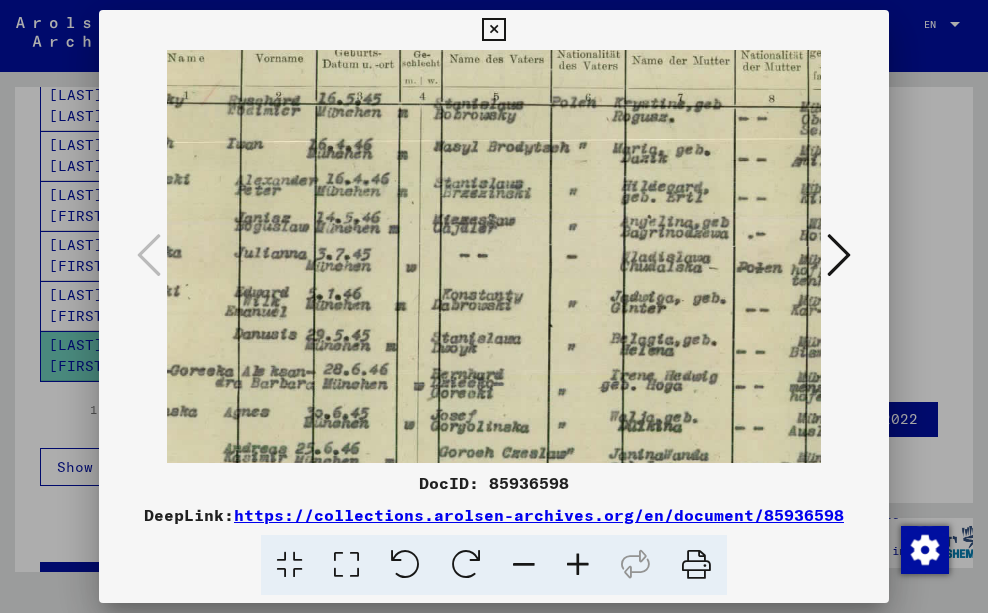drag, startPoint x: 556, startPoint y: 368, endPoint x: 558, endPoint y: 271, distance: 97.020615 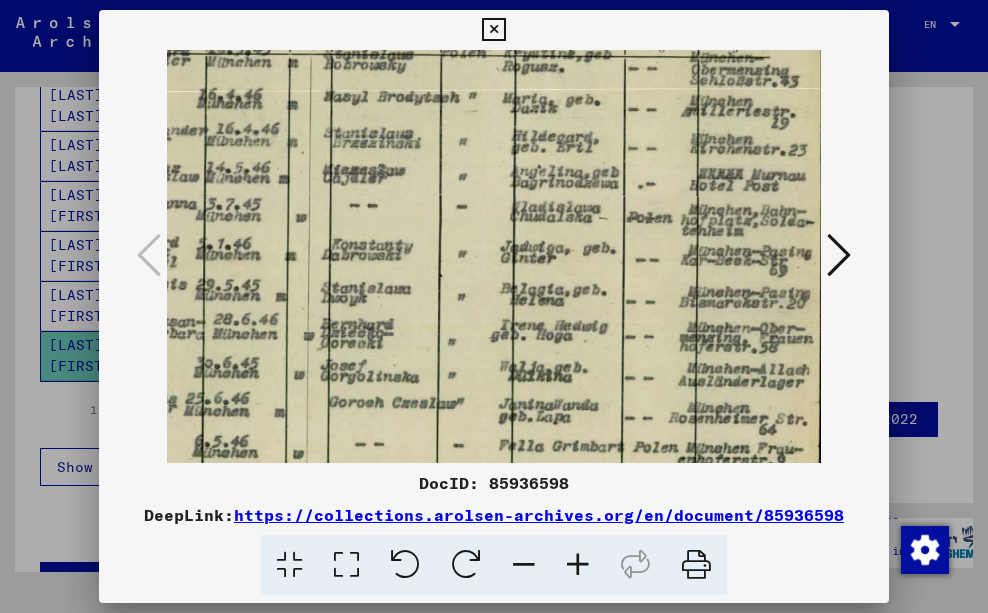 scroll, scrollTop: 471, scrollLeft: 186, axis: both 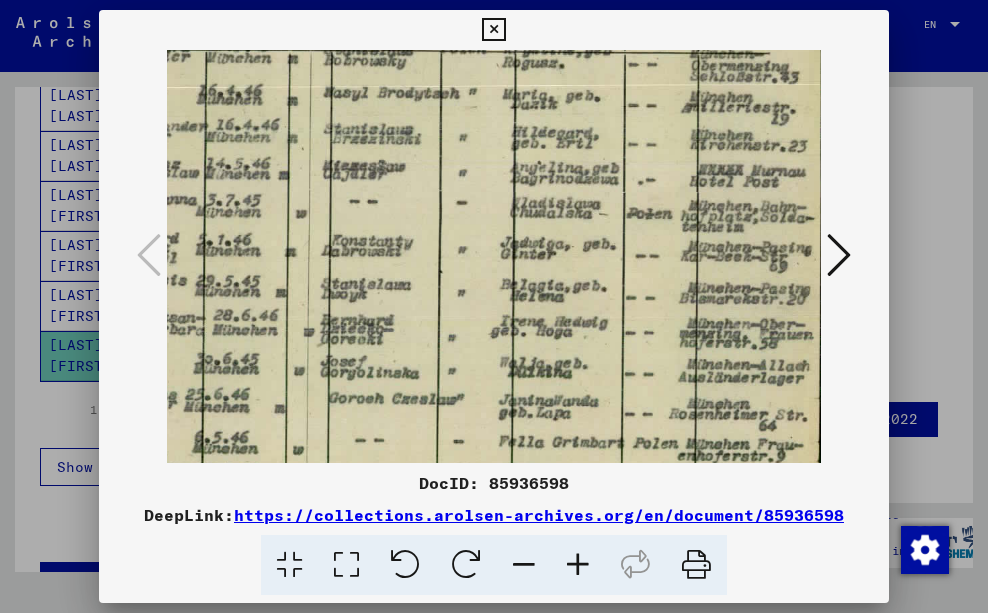 drag, startPoint x: 703, startPoint y: 337, endPoint x: 570, endPoint y: 283, distance: 143.54442 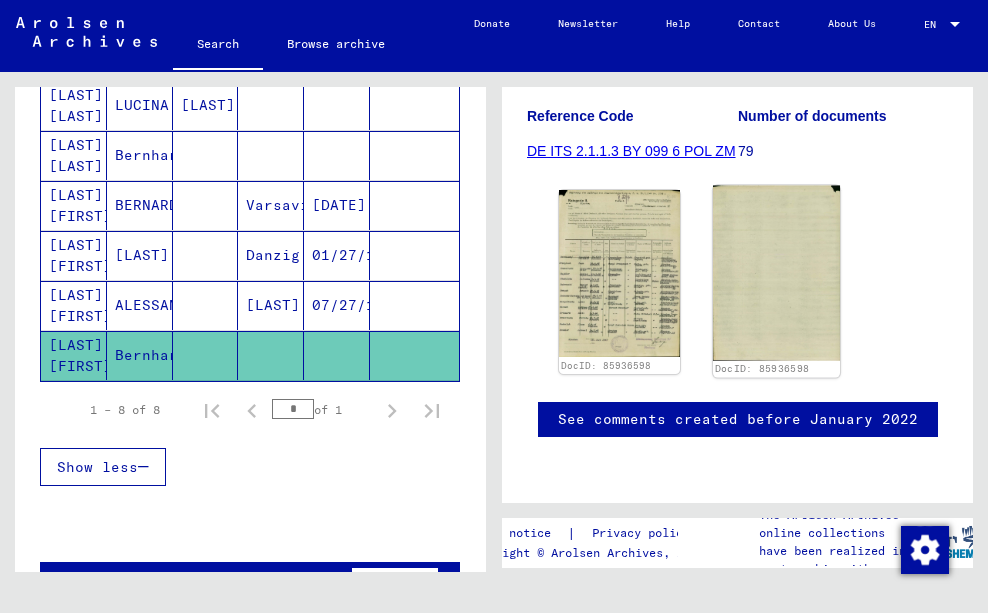 click 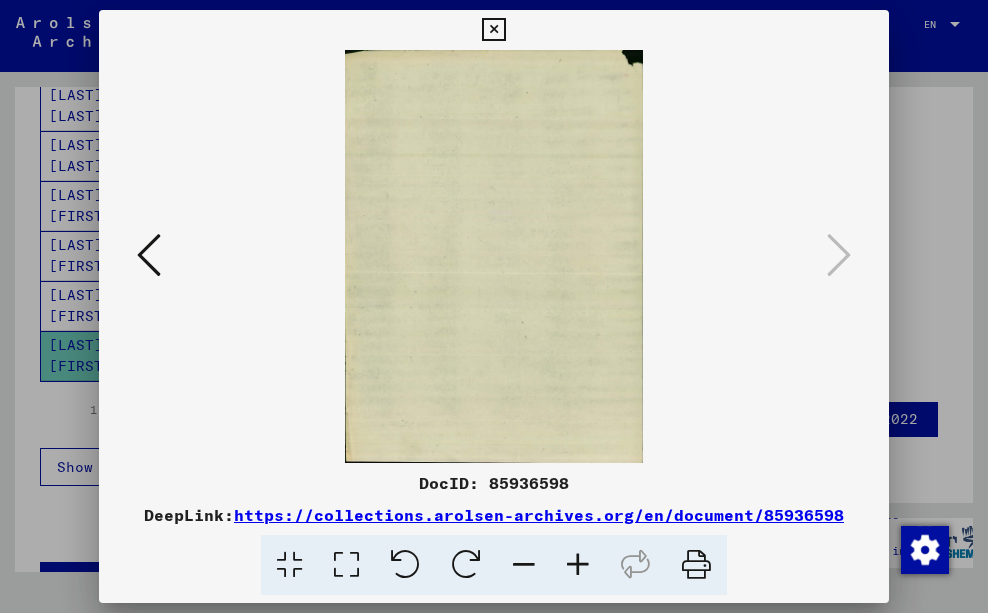 click at bounding box center [493, 30] 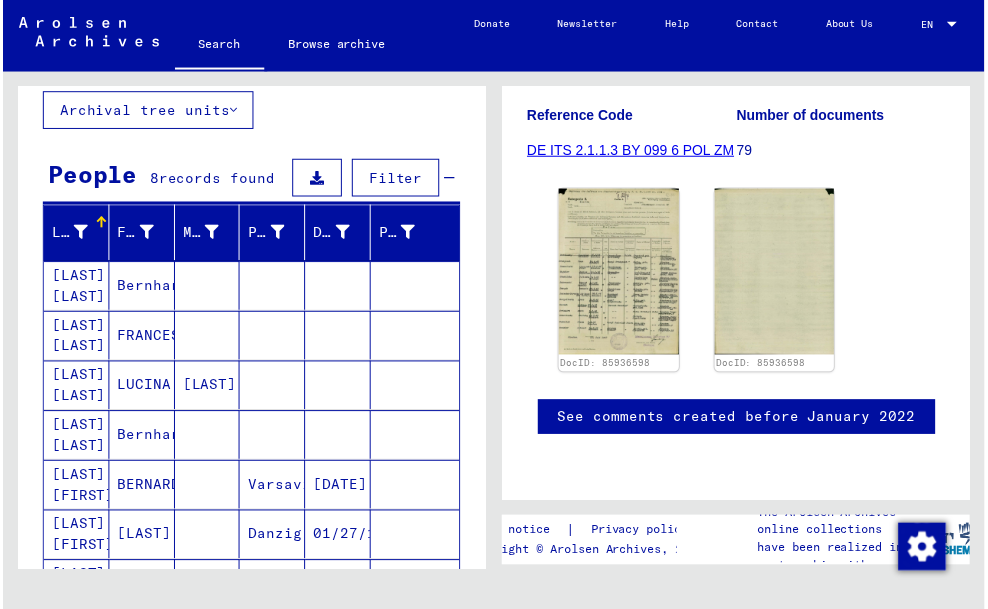 scroll, scrollTop: 0, scrollLeft: 0, axis: both 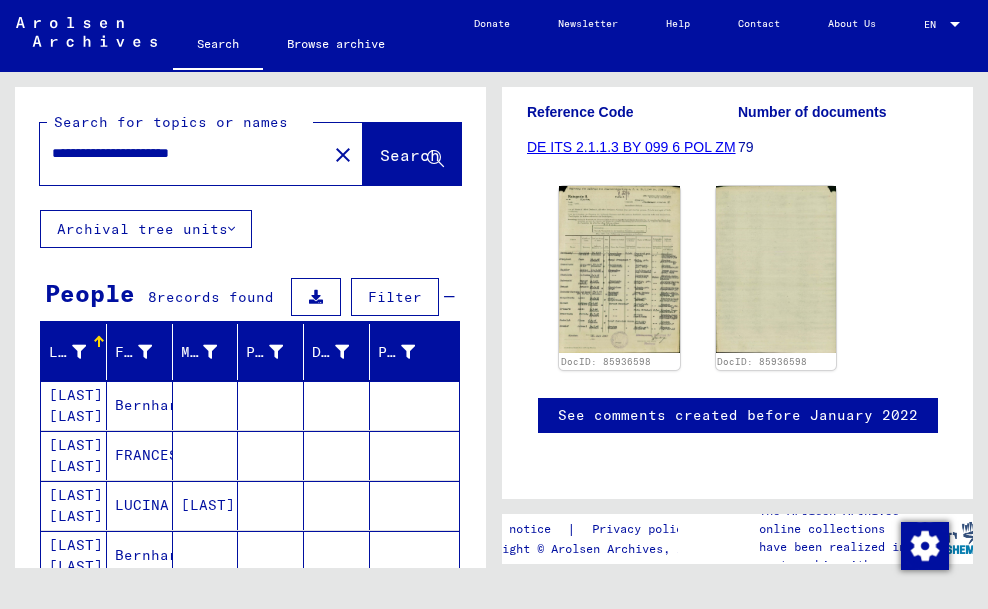 click on "**********" at bounding box center [183, 153] 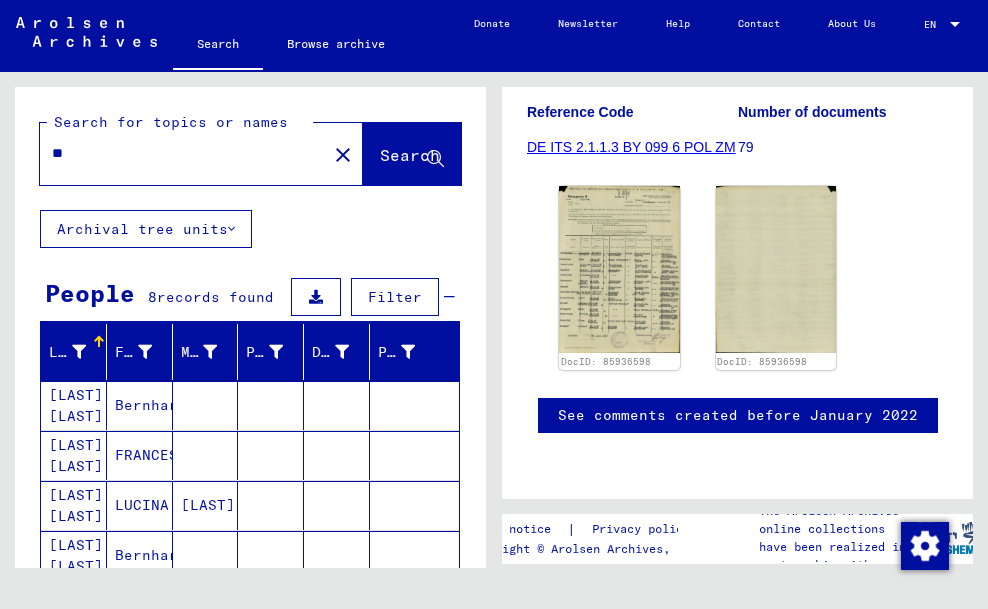 type on "*" 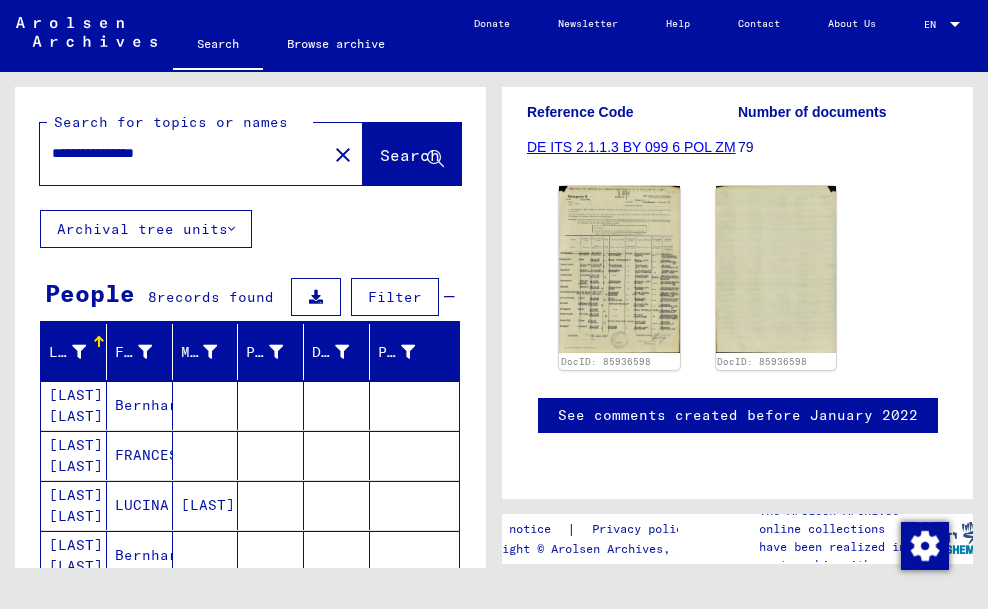 type on "**********" 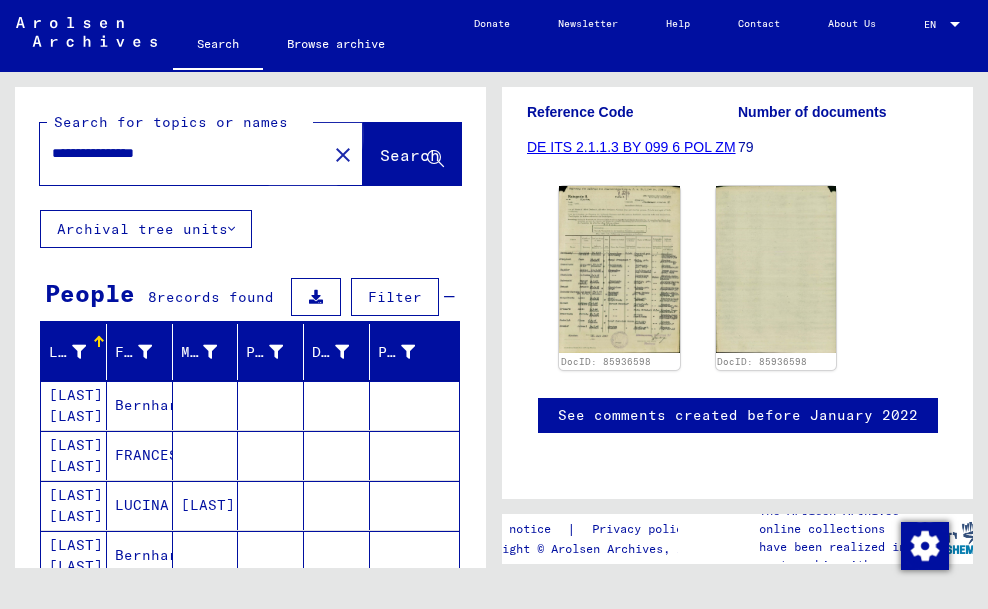click on "Search" 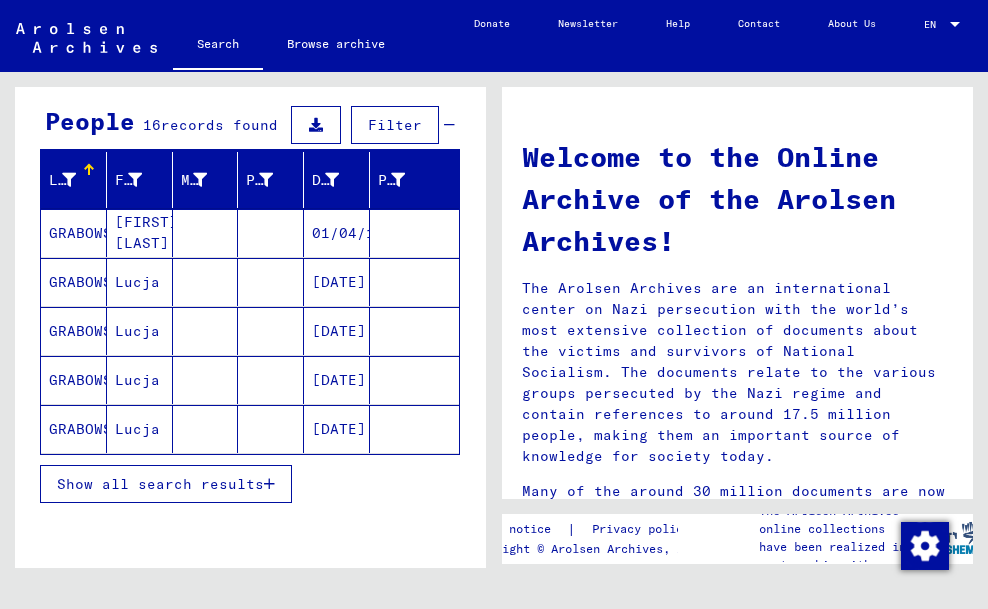 scroll, scrollTop: 200, scrollLeft: 0, axis: vertical 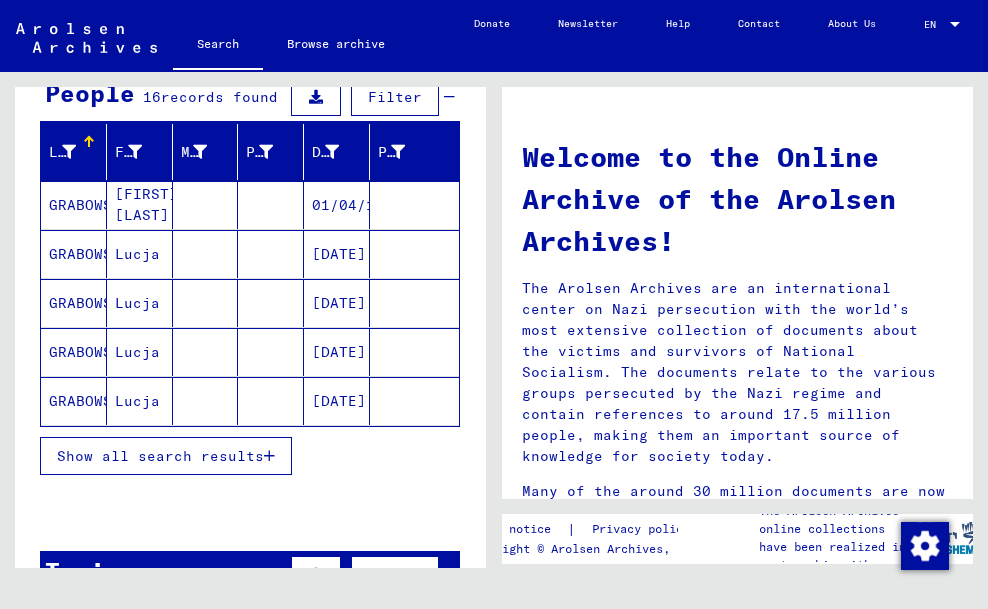 click on "[DATE]" 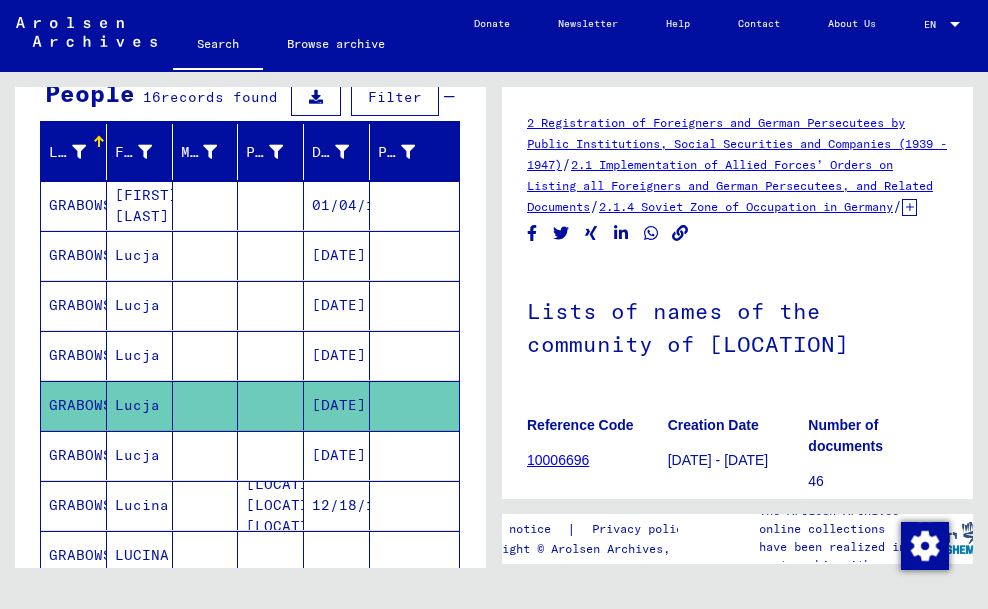 scroll, scrollTop: 0, scrollLeft: 0, axis: both 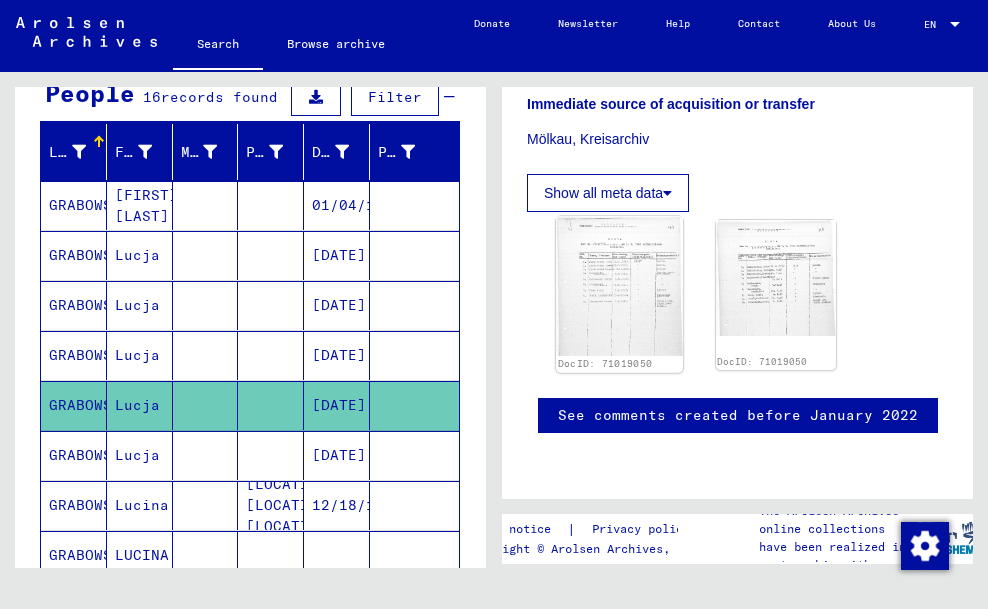 click 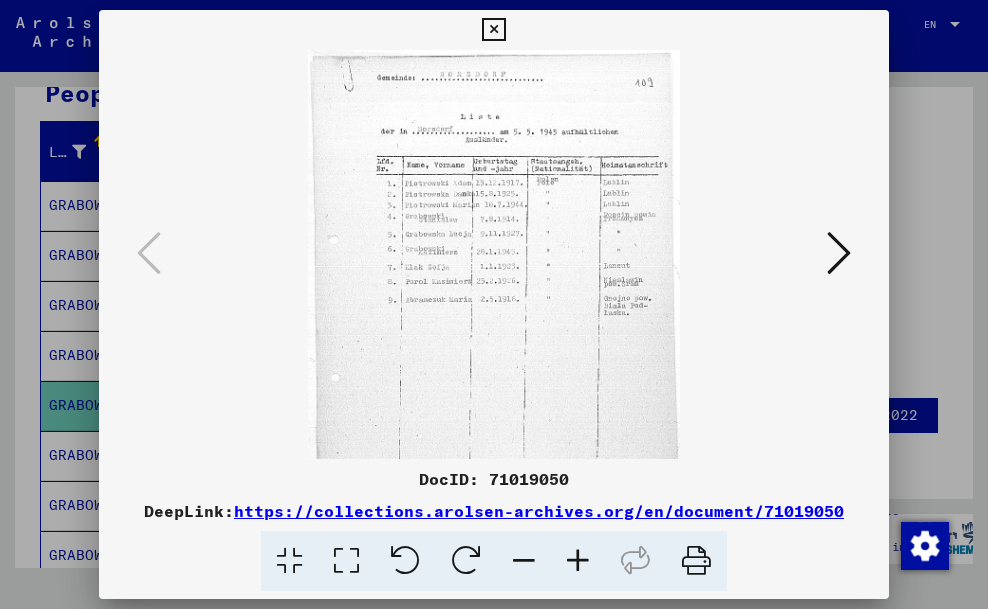 click at bounding box center (578, 561) 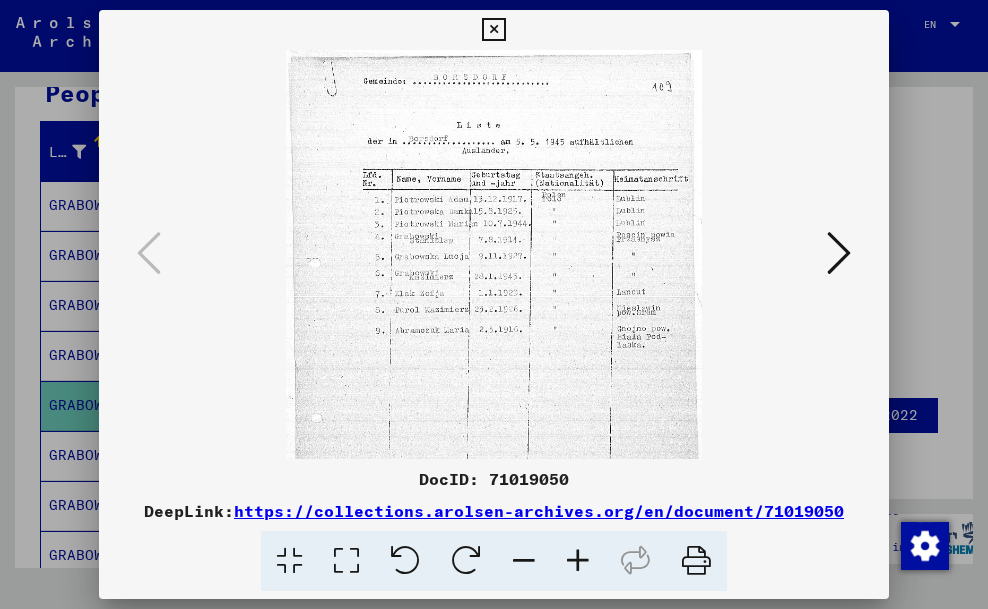 click at bounding box center [578, 561] 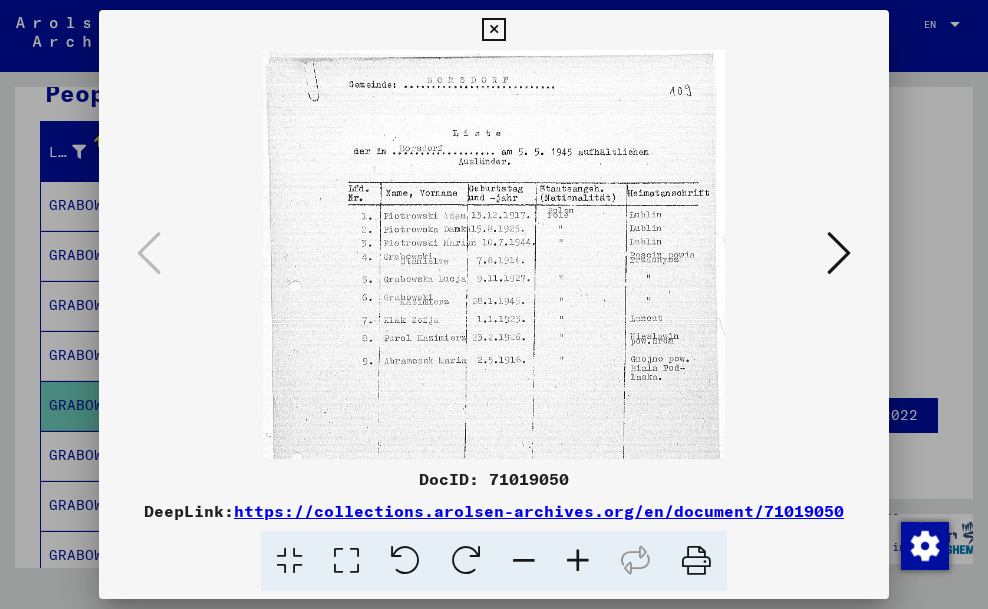 click at bounding box center [578, 561] 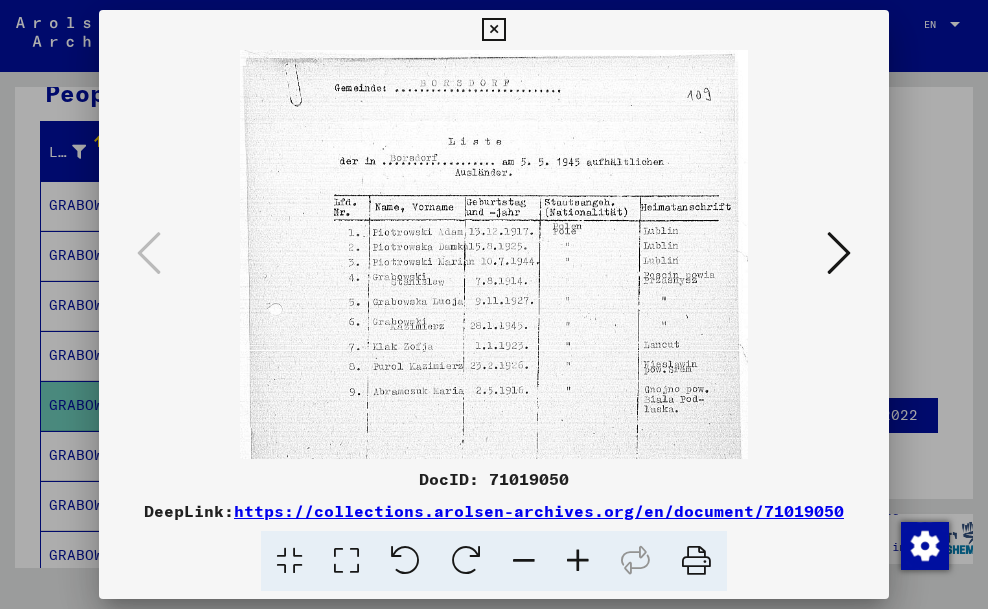 click at bounding box center (578, 561) 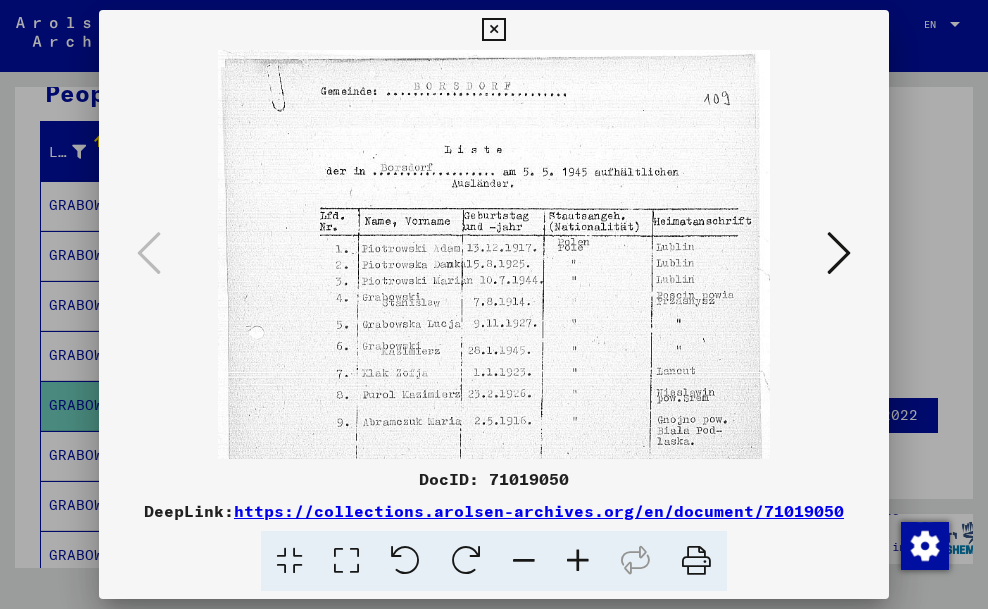 click at bounding box center (578, 561) 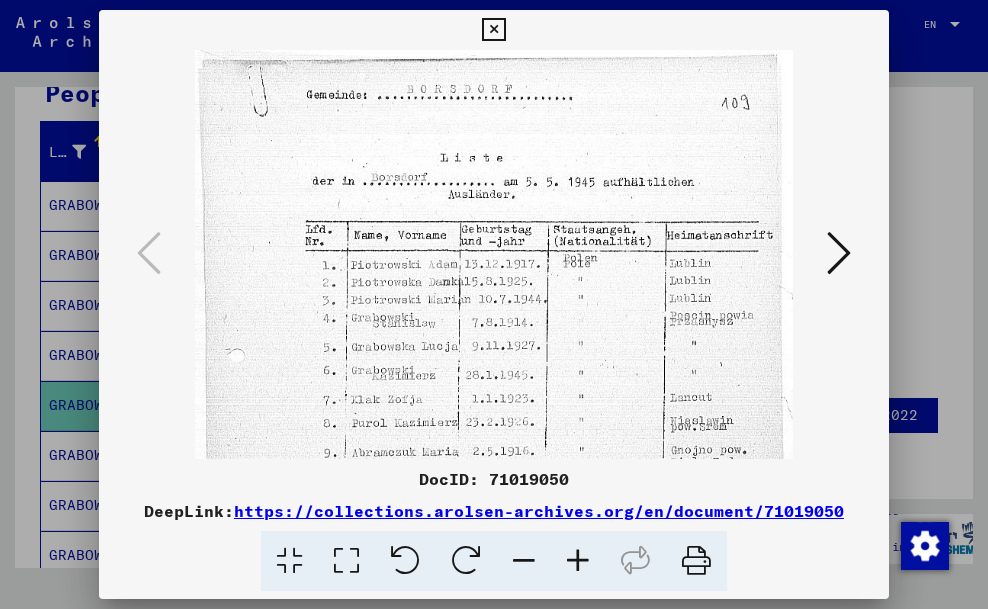 click at bounding box center (578, 561) 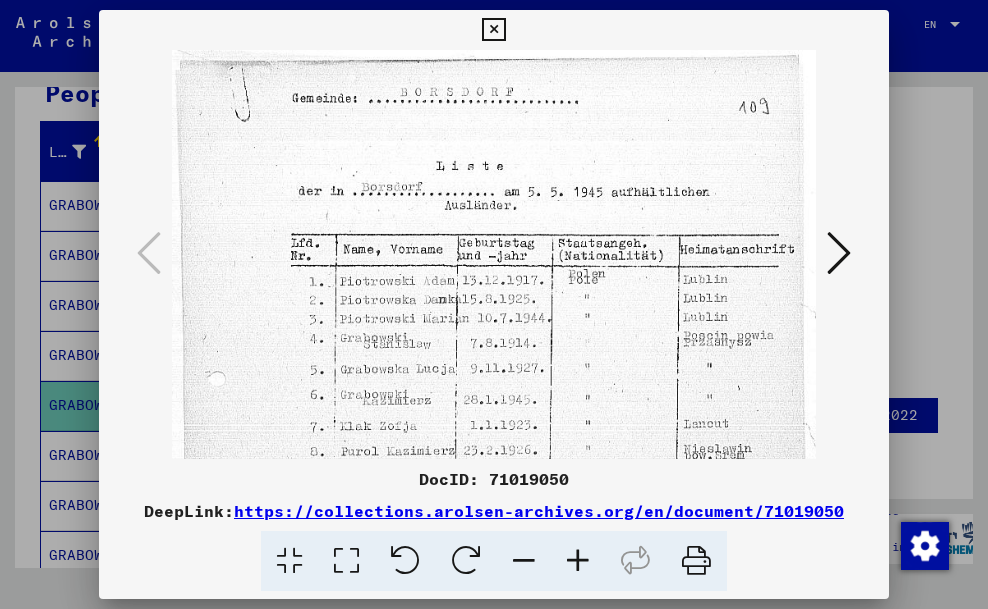 click at bounding box center (493, 30) 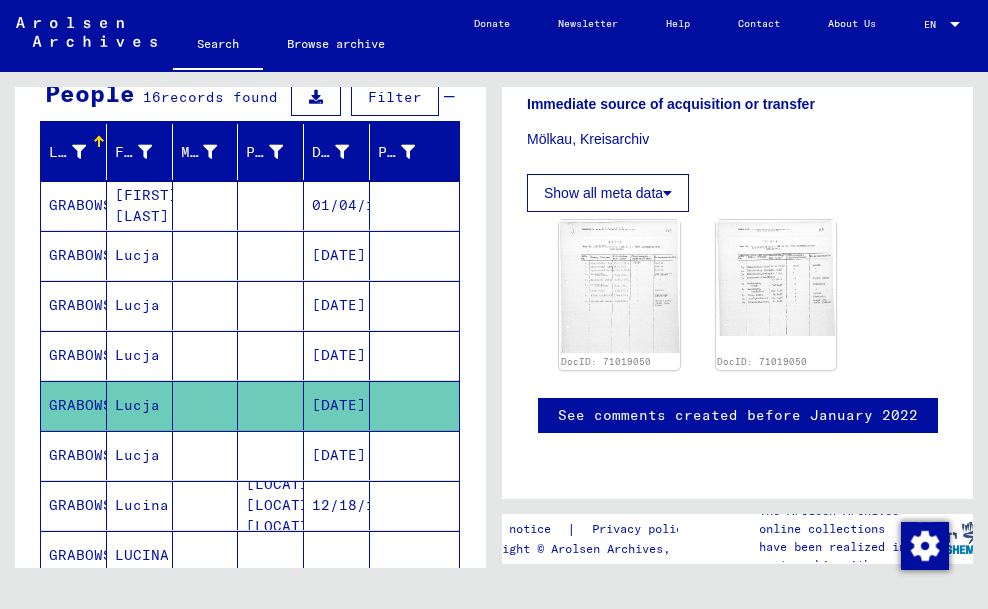 click on "[FIRST] [LAST]" at bounding box center [140, 255] 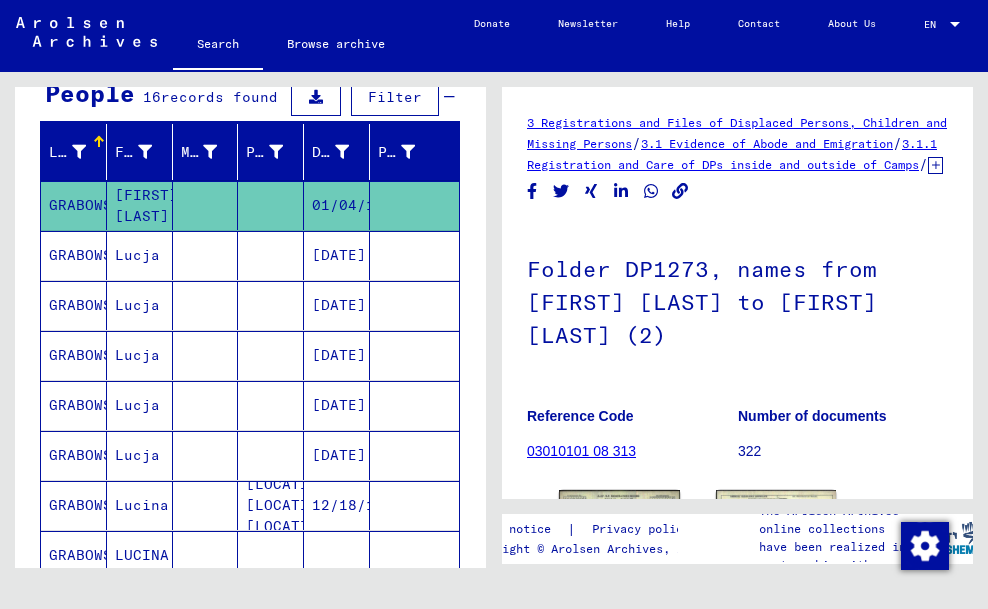 scroll, scrollTop: 0, scrollLeft: 0, axis: both 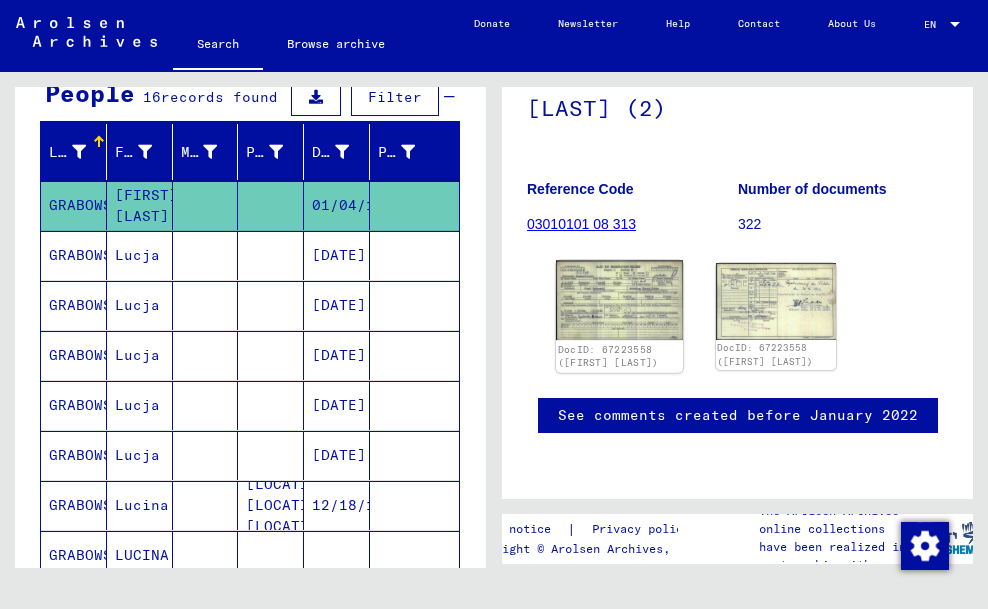 click 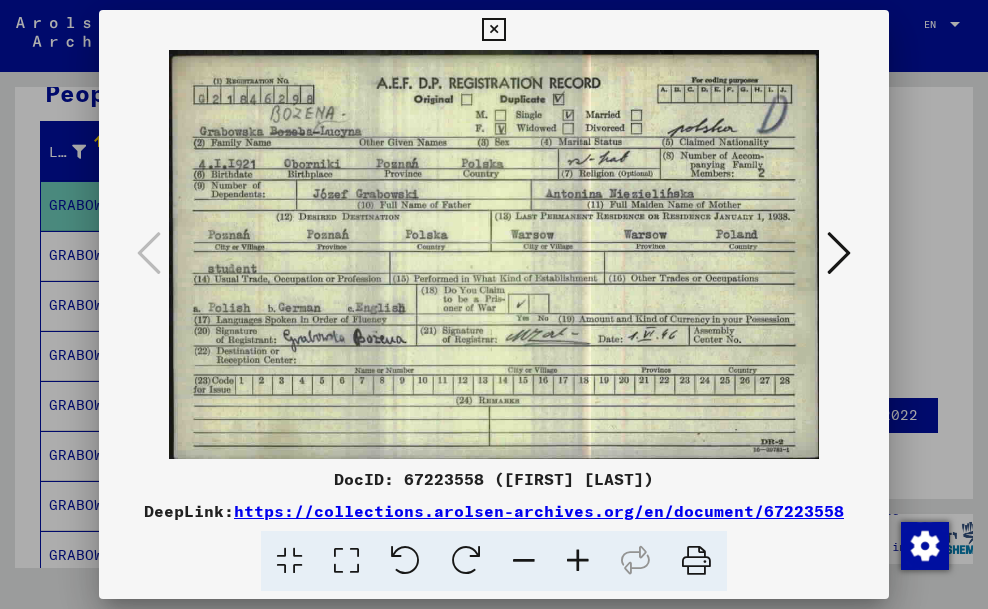 click at bounding box center [493, 30] 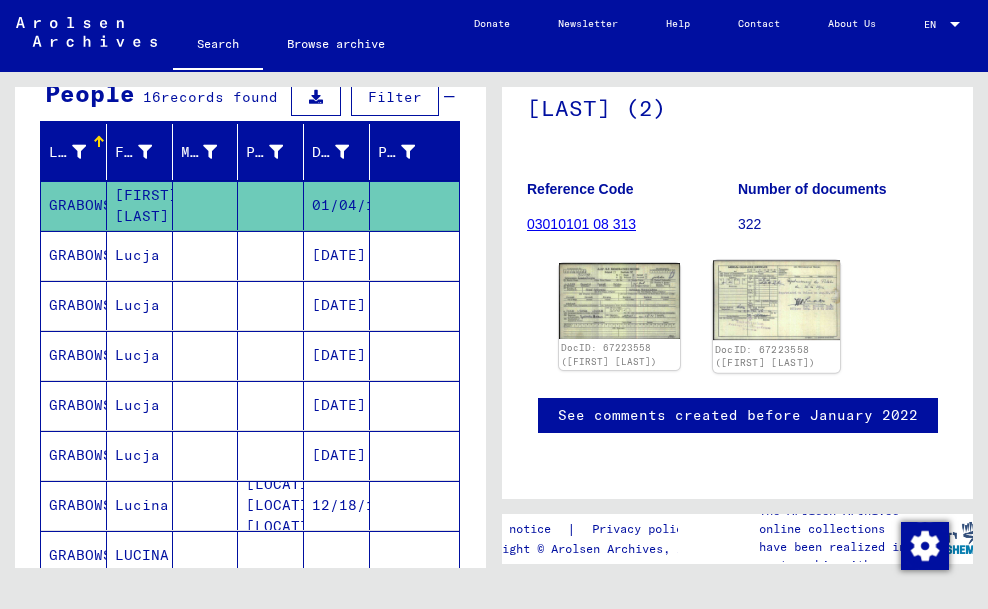 click 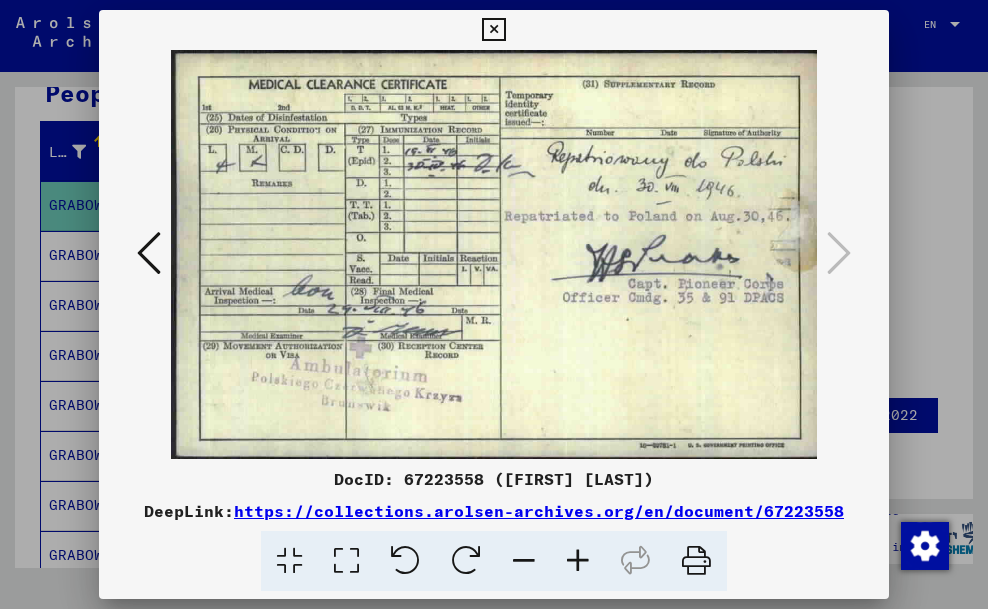click at bounding box center [493, 30] 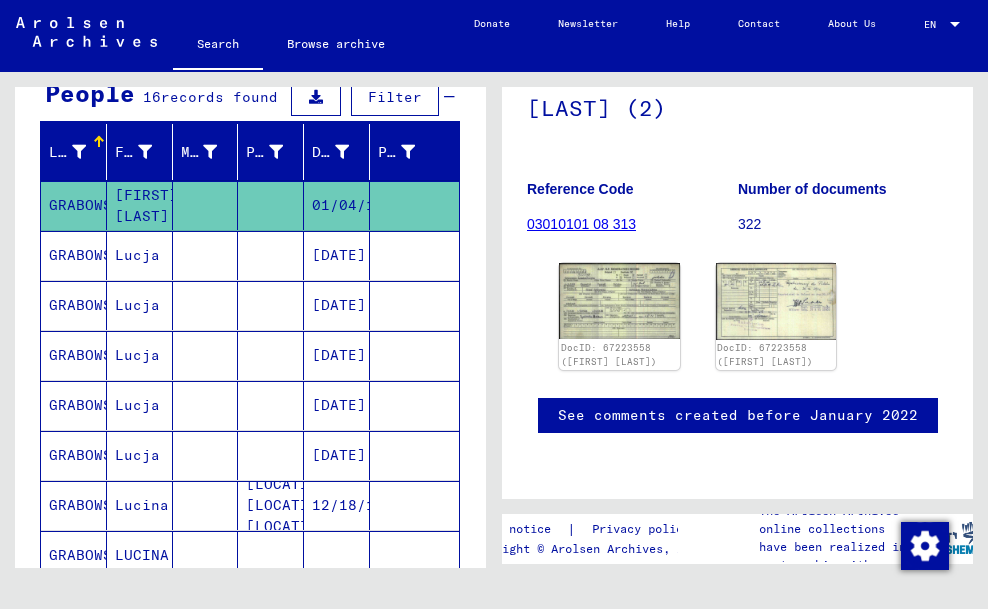 click on "[DATE]" at bounding box center [337, 305] 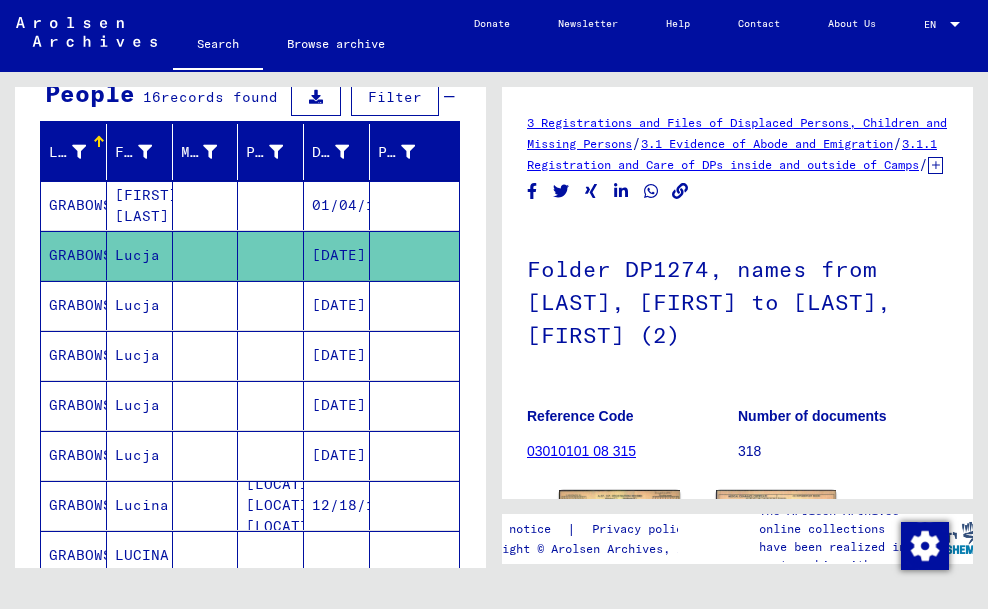 scroll, scrollTop: 0, scrollLeft: 0, axis: both 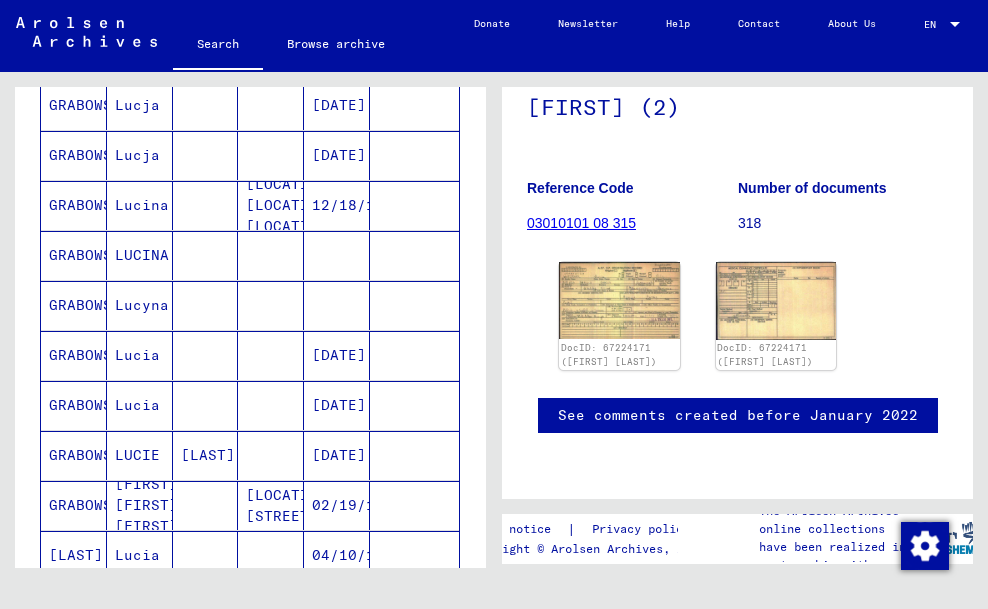 click on "LUCINA" at bounding box center (140, 305) 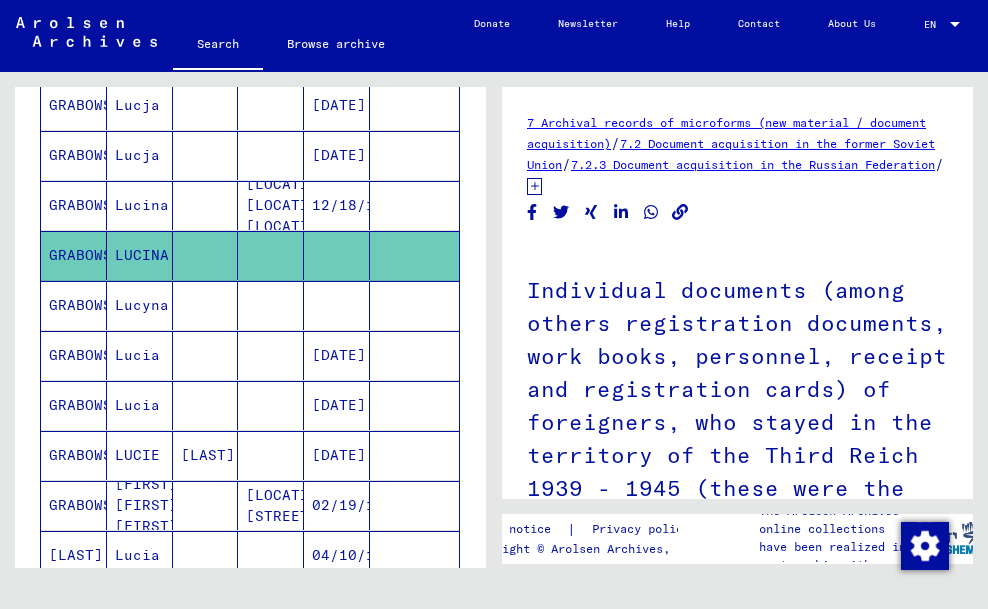 scroll, scrollTop: 0, scrollLeft: 0, axis: both 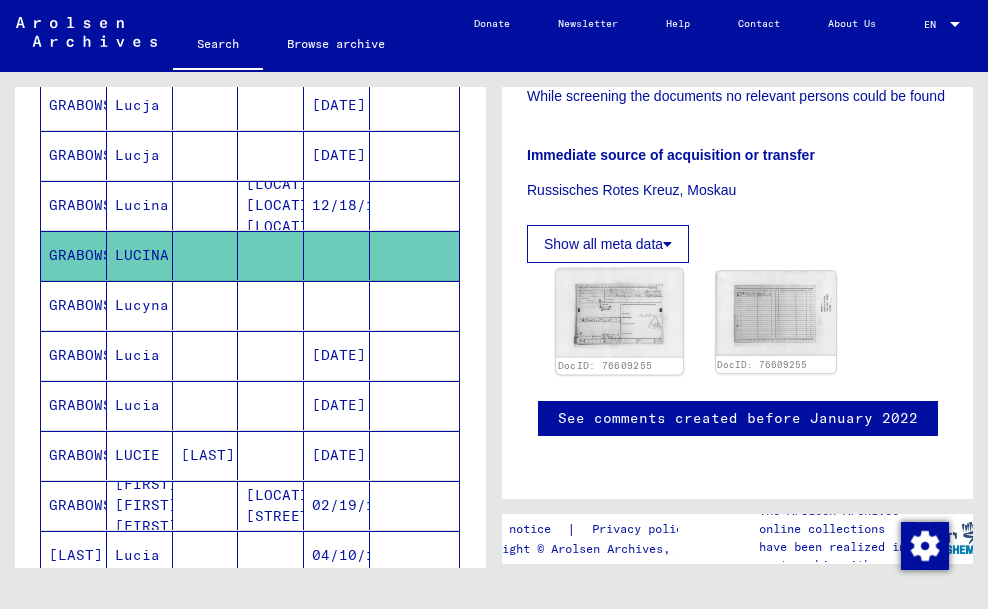 click 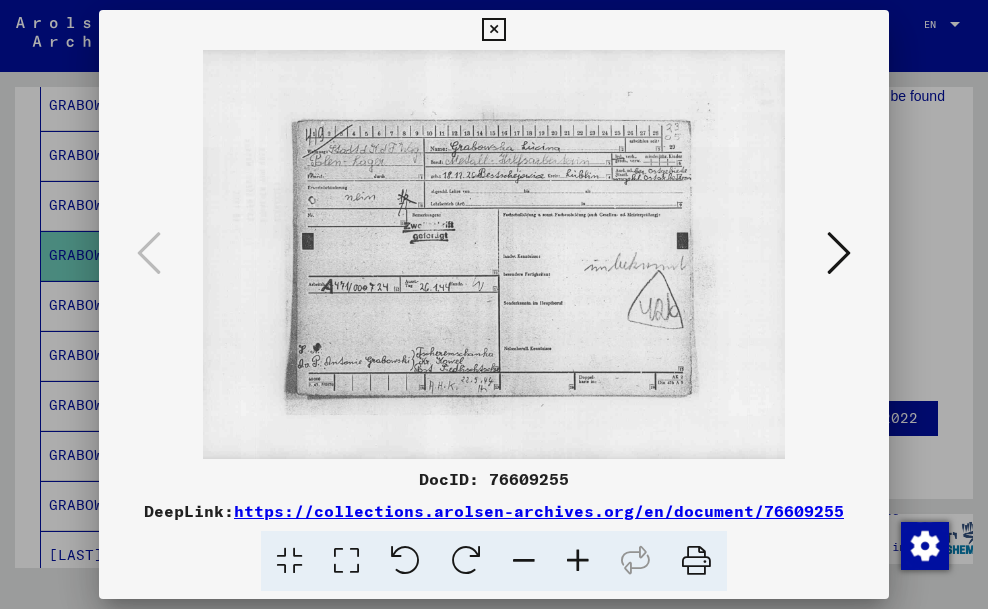 click at bounding box center [839, 253] 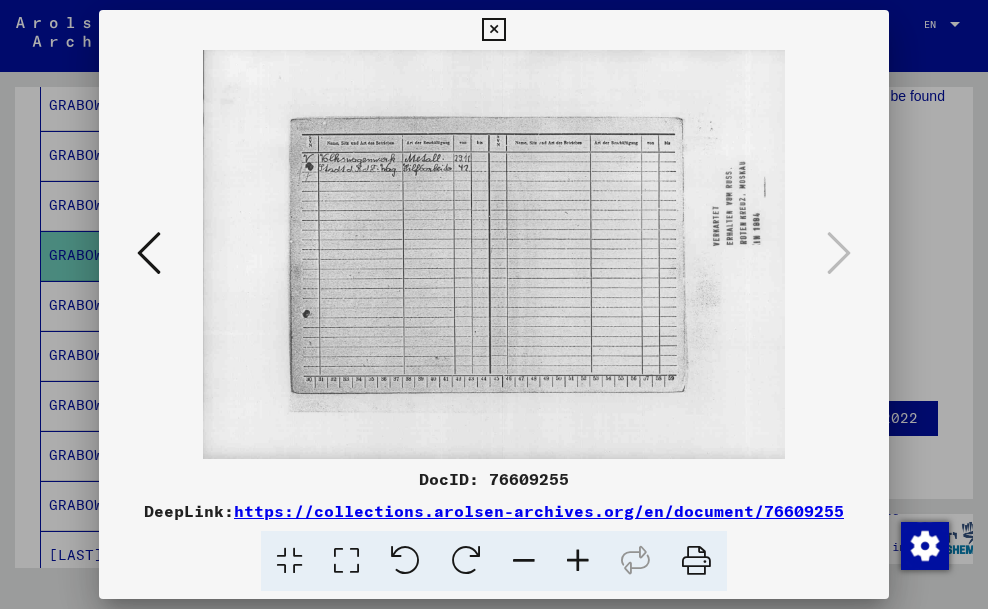 click at bounding box center (578, 561) 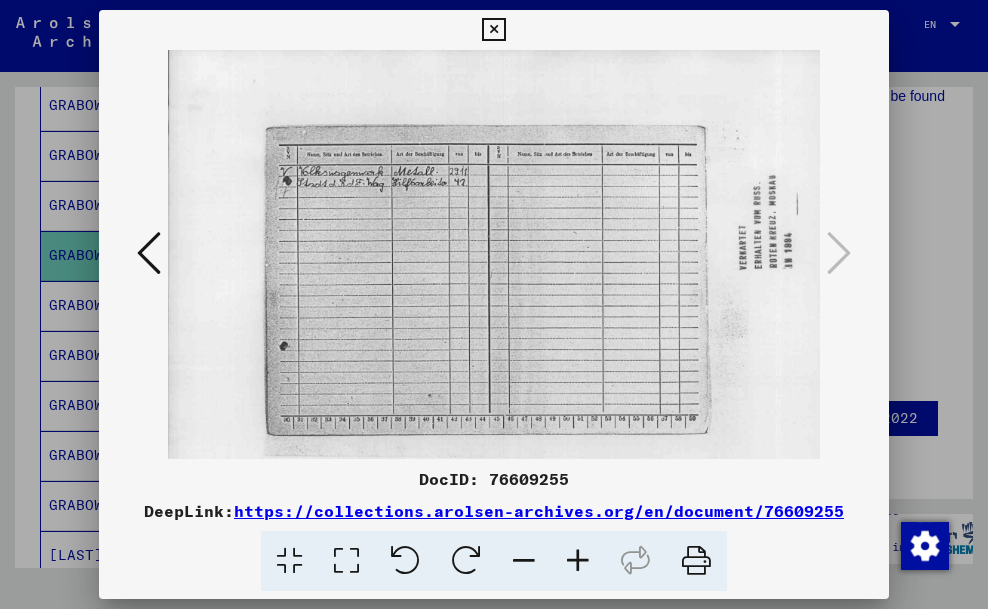 click at bounding box center (578, 561) 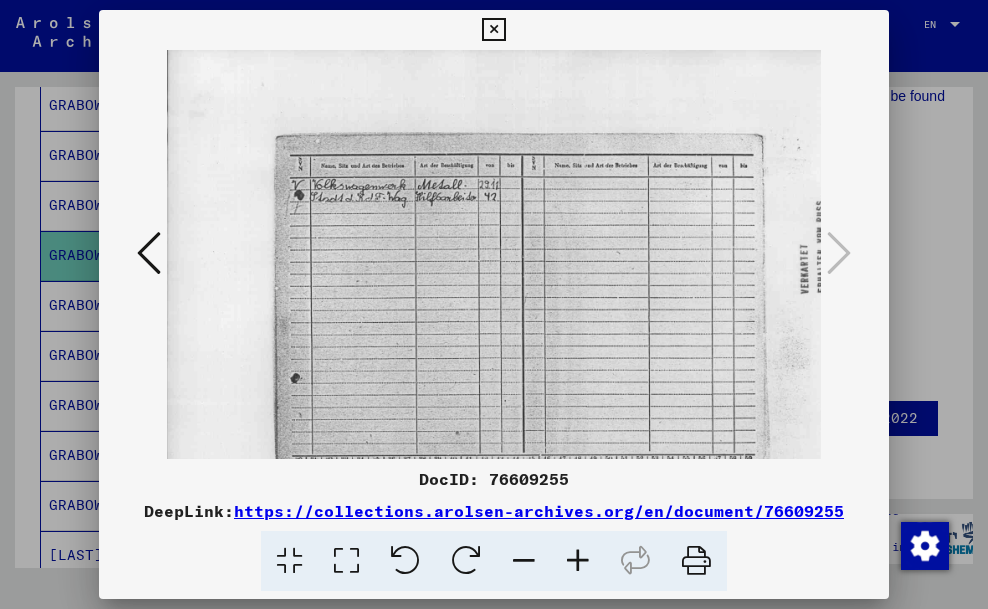 click at bounding box center [578, 561] 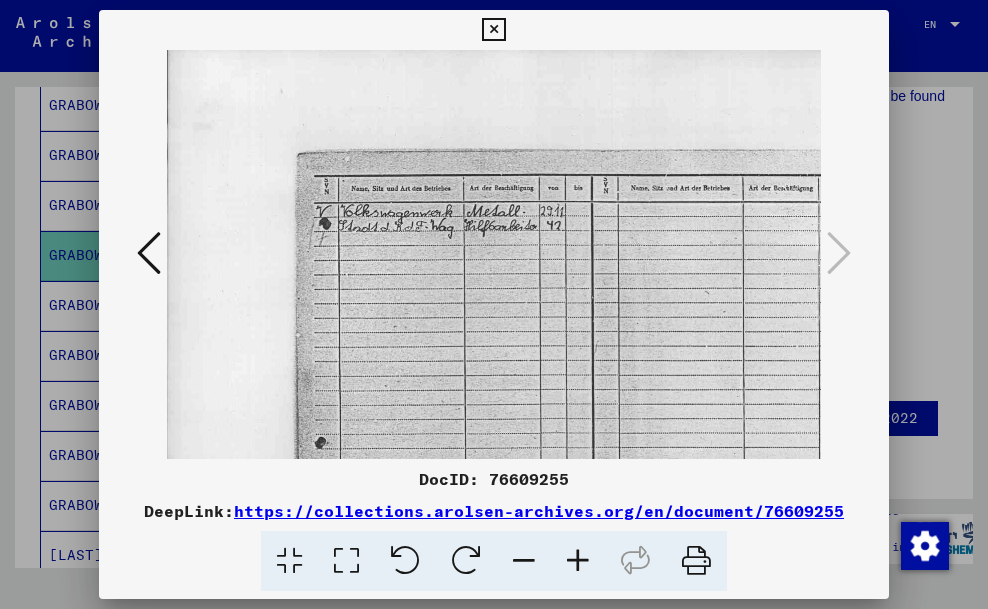 click at bounding box center (578, 561) 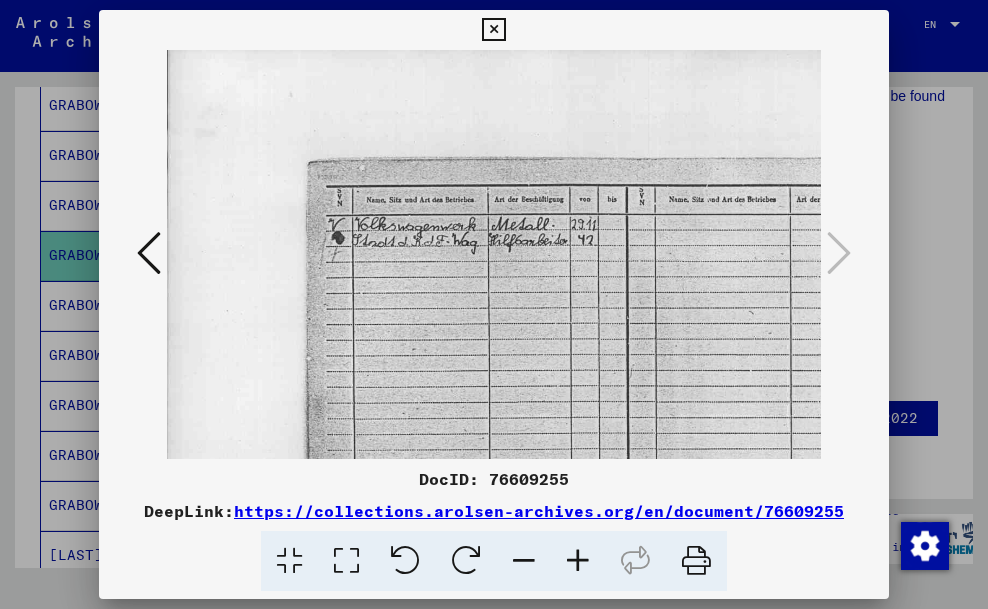 click at bounding box center [578, 561] 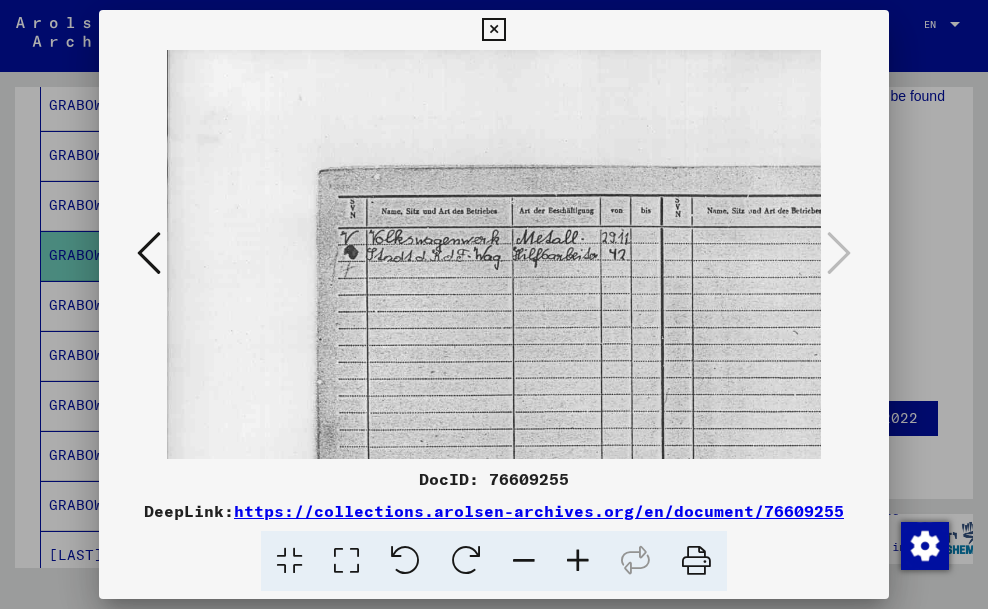 click at bounding box center (578, 561) 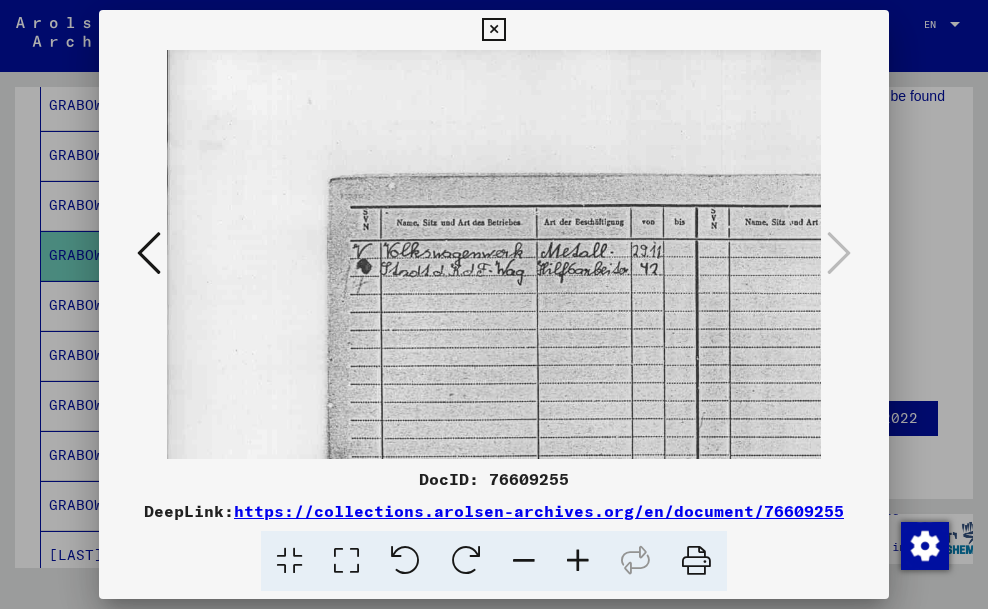 click at bounding box center (149, 253) 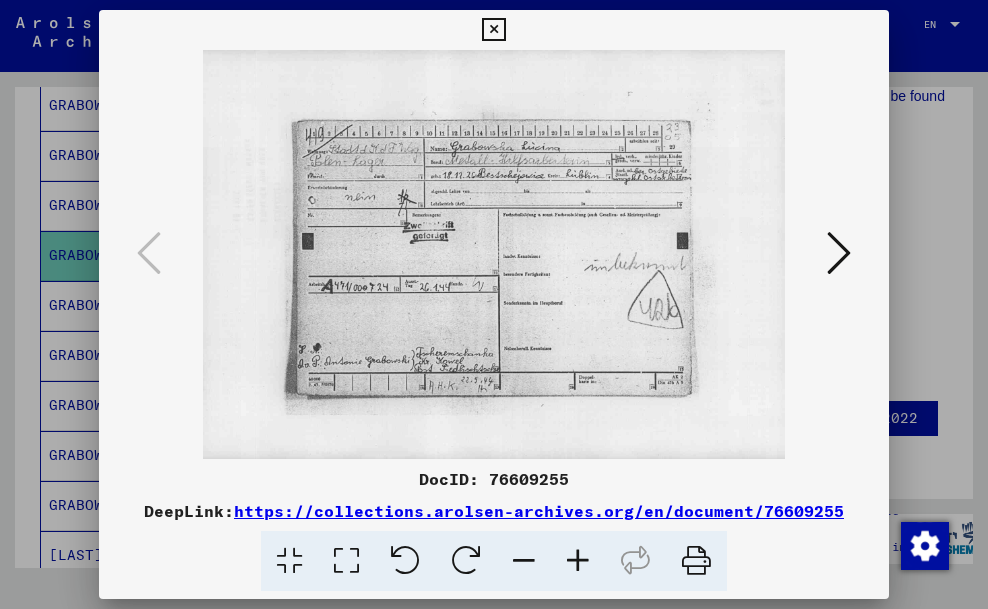 click at bounding box center [578, 561] 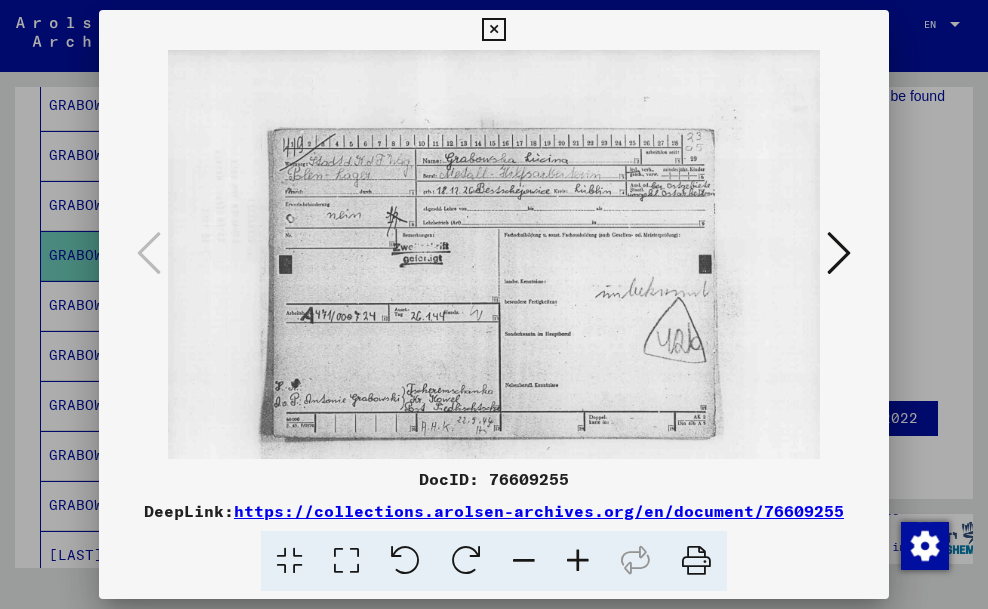 click at bounding box center [578, 561] 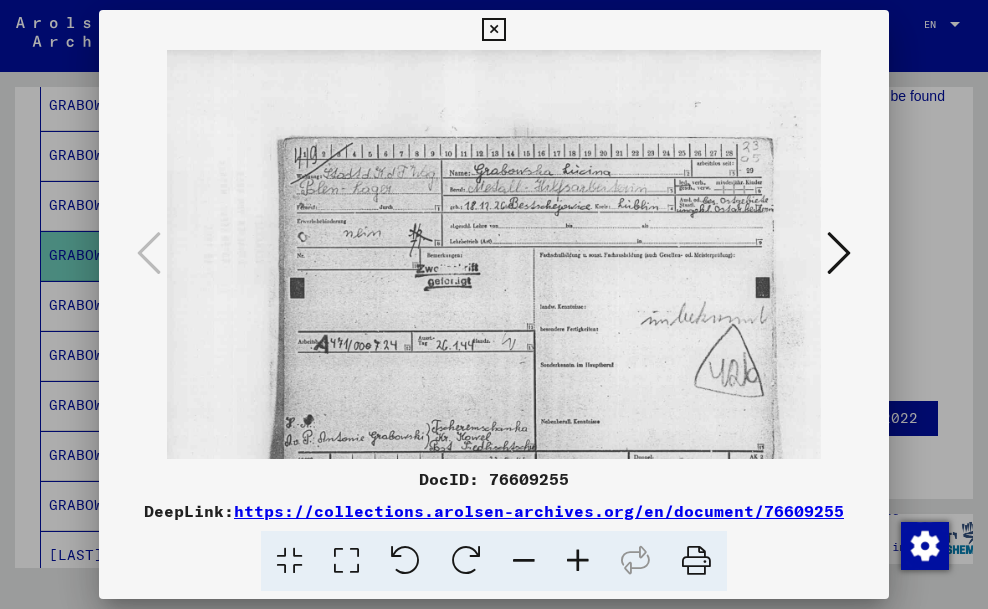 click at bounding box center [578, 561] 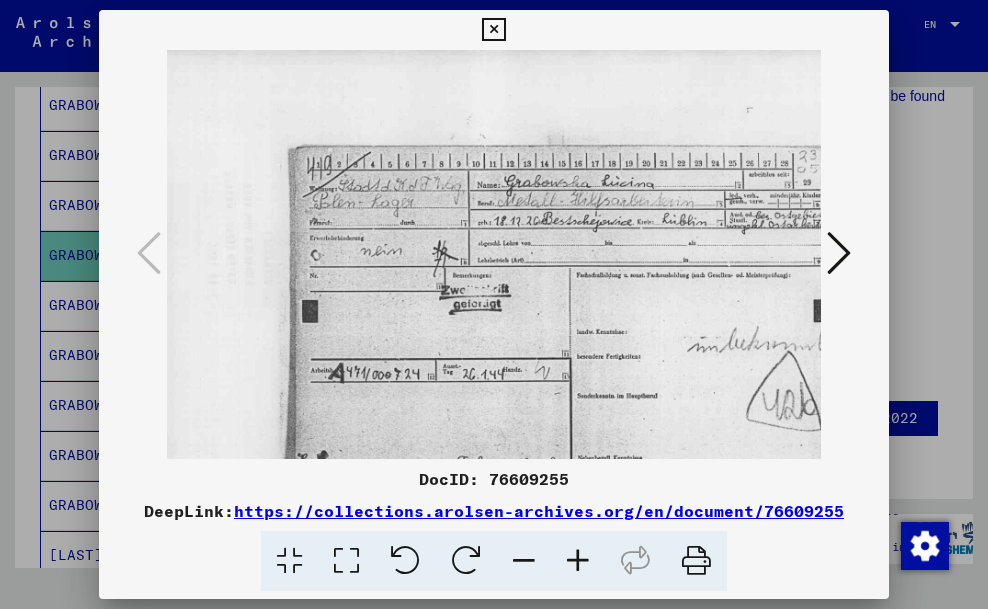 click at bounding box center [578, 561] 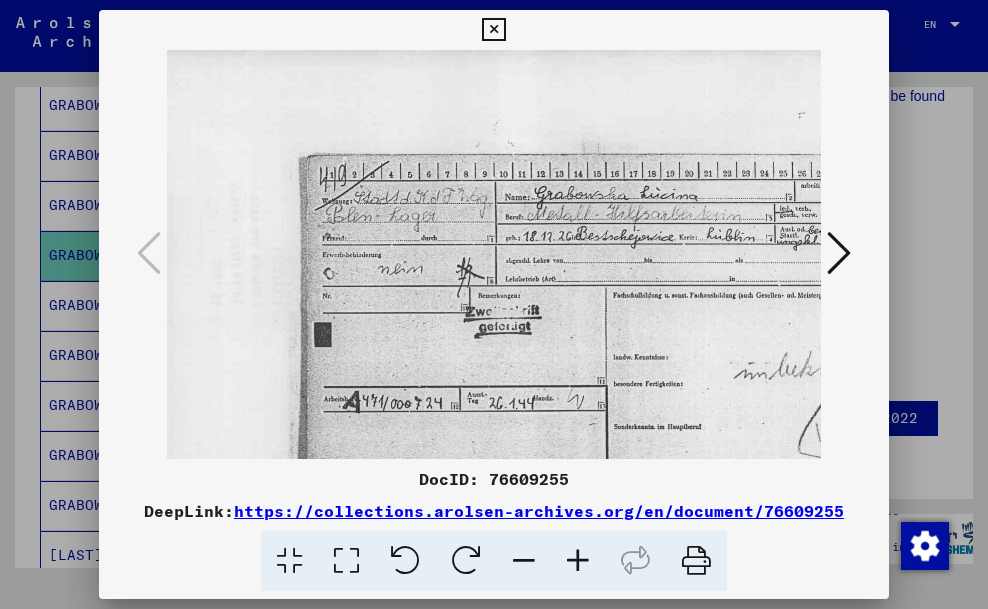 click at bounding box center [578, 561] 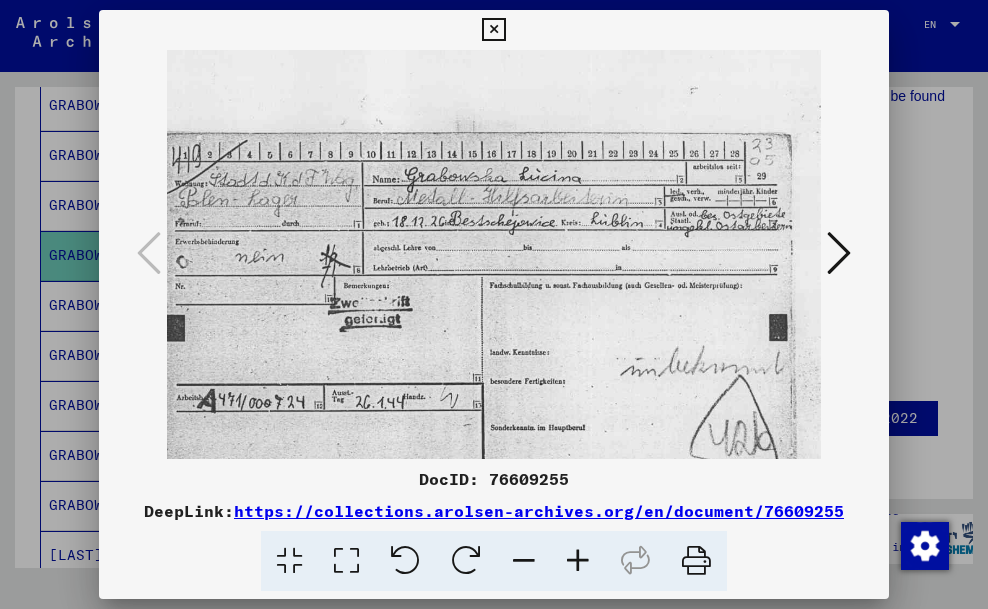 scroll, scrollTop: 32, scrollLeft: 152, axis: both 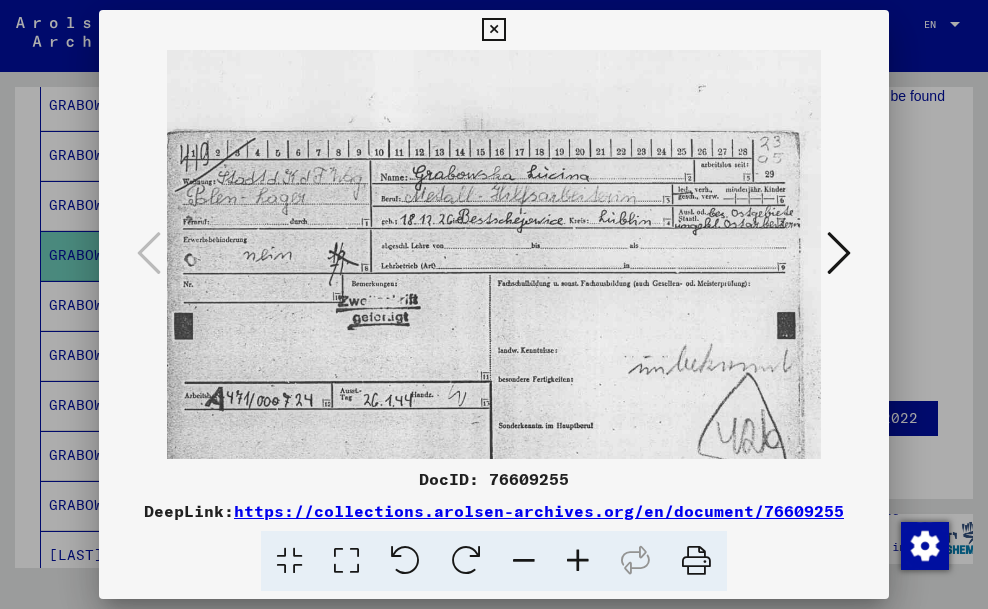 drag, startPoint x: 673, startPoint y: 291, endPoint x: 521, endPoint y: 266, distance: 154.0422 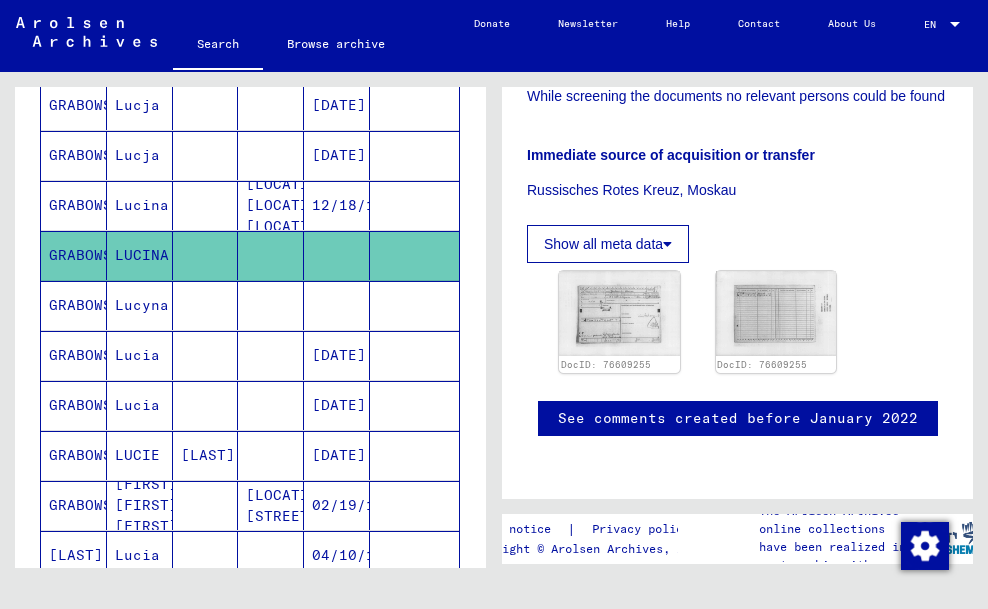 click on "12/18/1926" at bounding box center [337, 255] 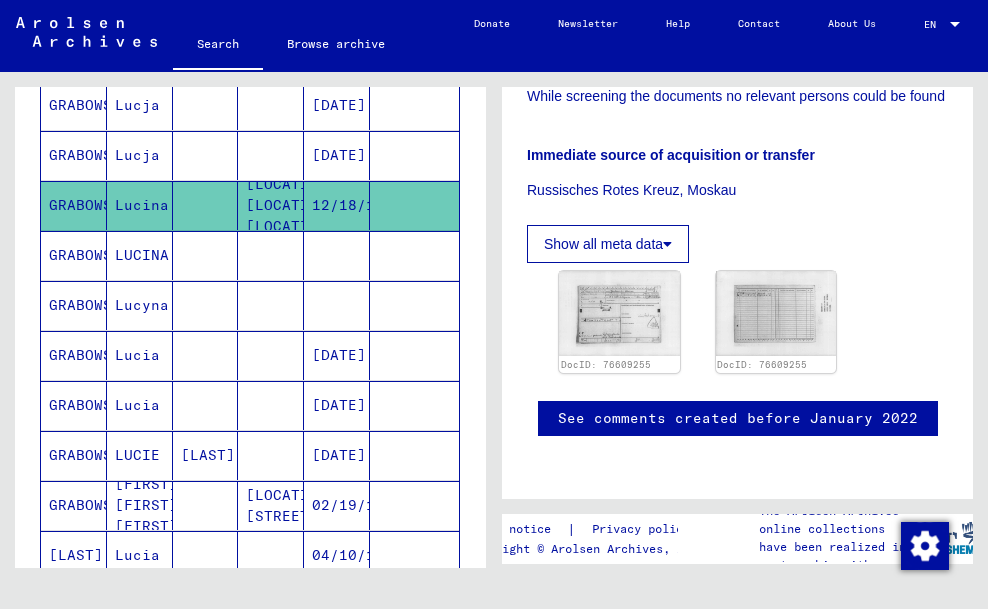 click on "[DATE]" at bounding box center [337, 205] 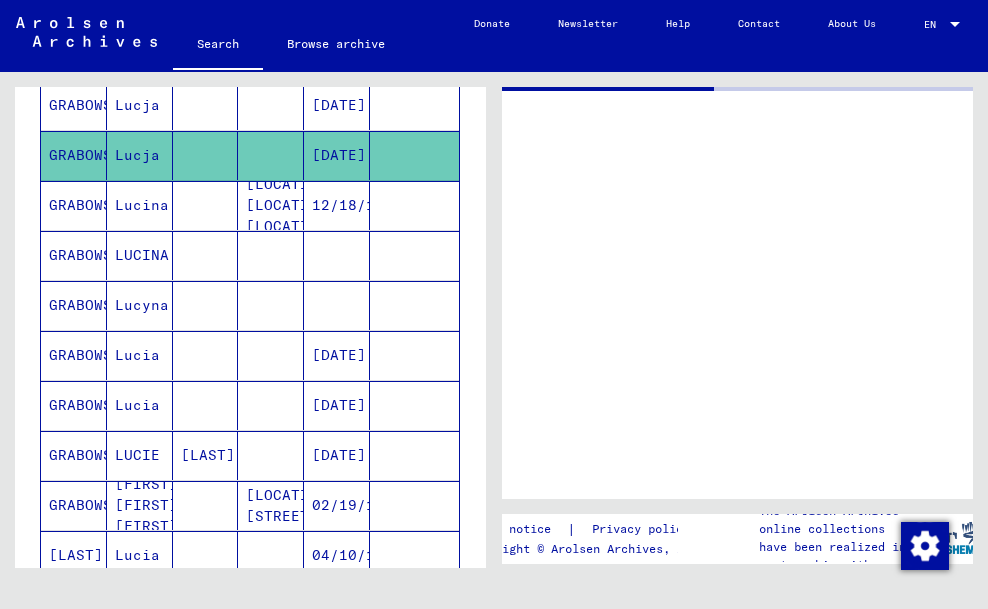 scroll, scrollTop: 0, scrollLeft: 0, axis: both 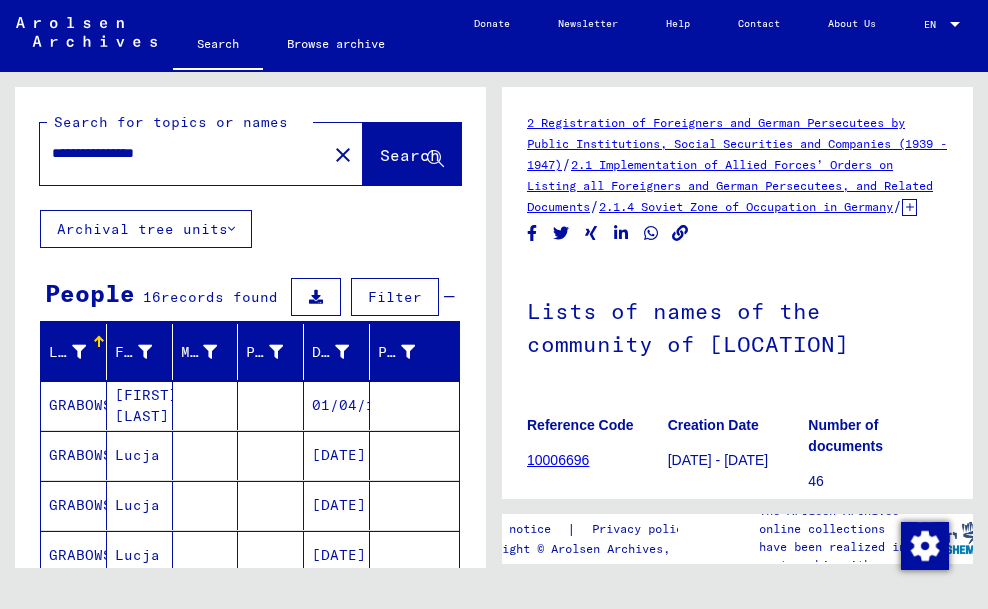 click 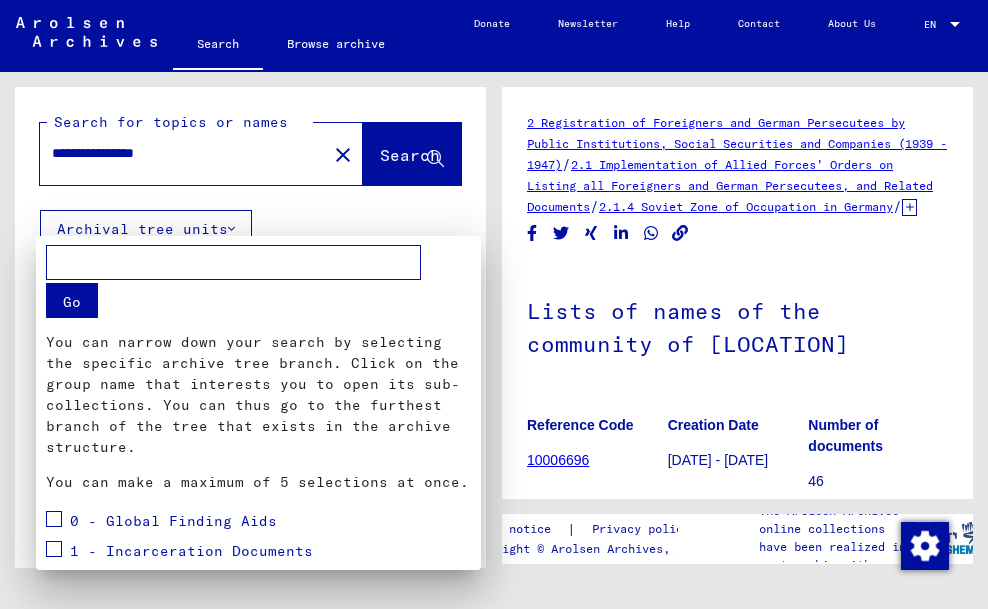 click at bounding box center (494, 304) 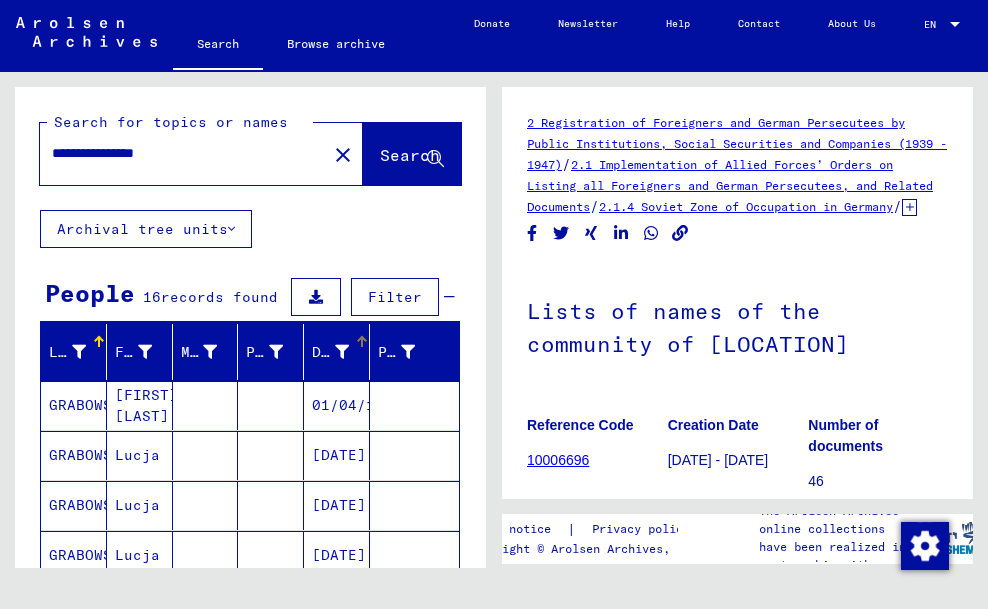click at bounding box center (342, 352) 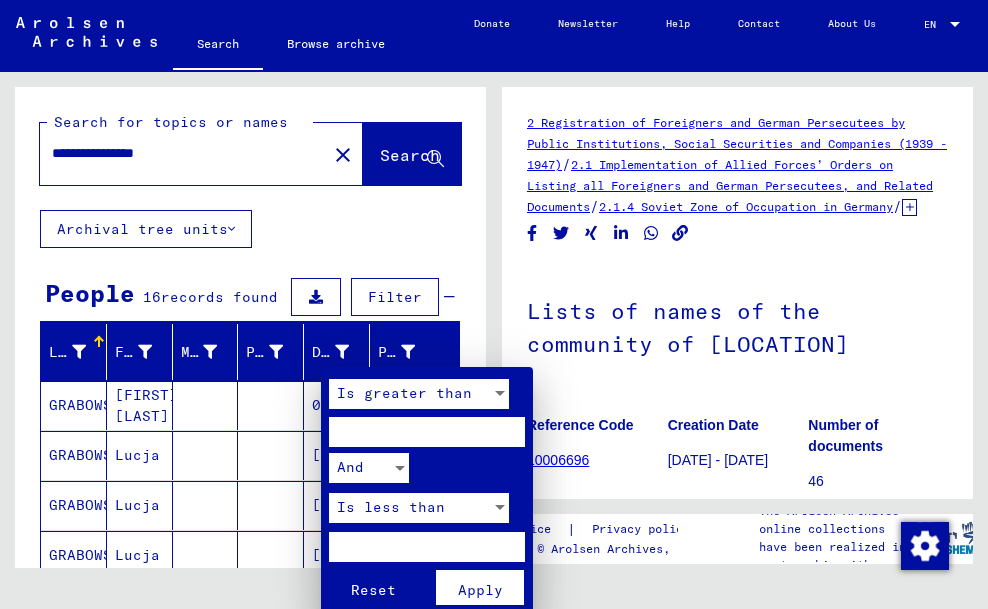 click at bounding box center [427, 432] 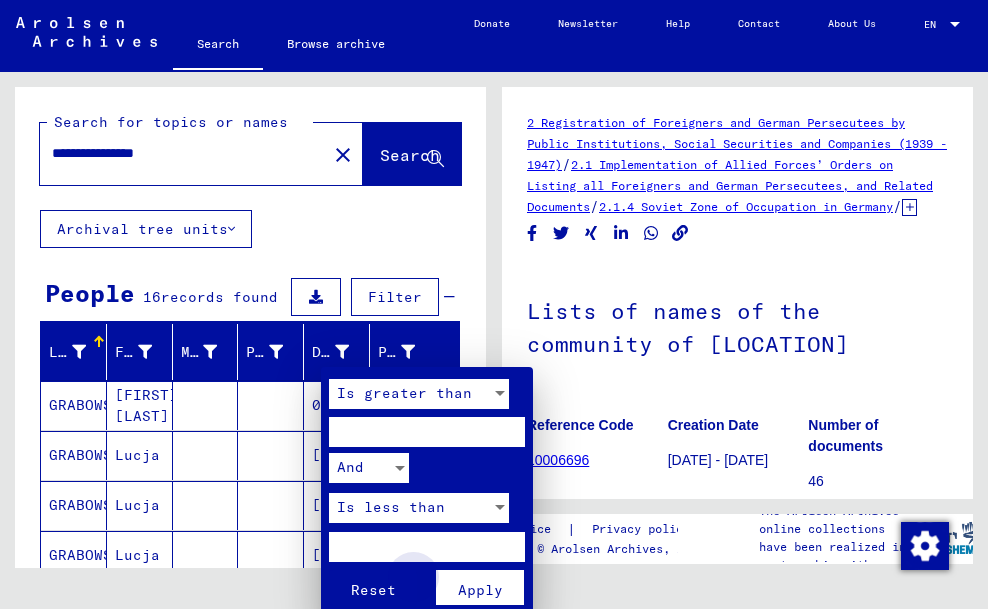 click on "Apply" at bounding box center (480, 590) 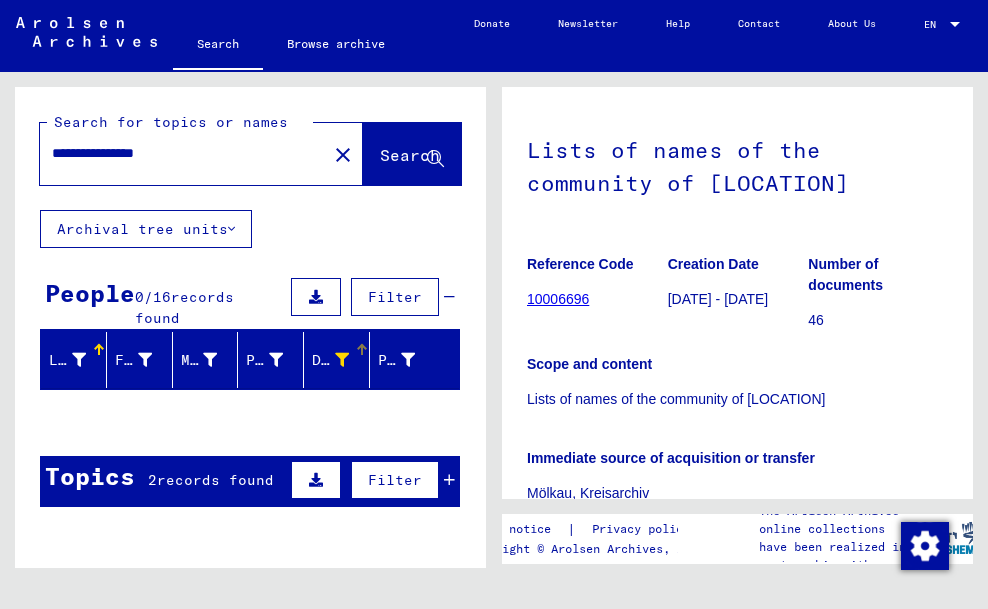 scroll, scrollTop: 200, scrollLeft: 0, axis: vertical 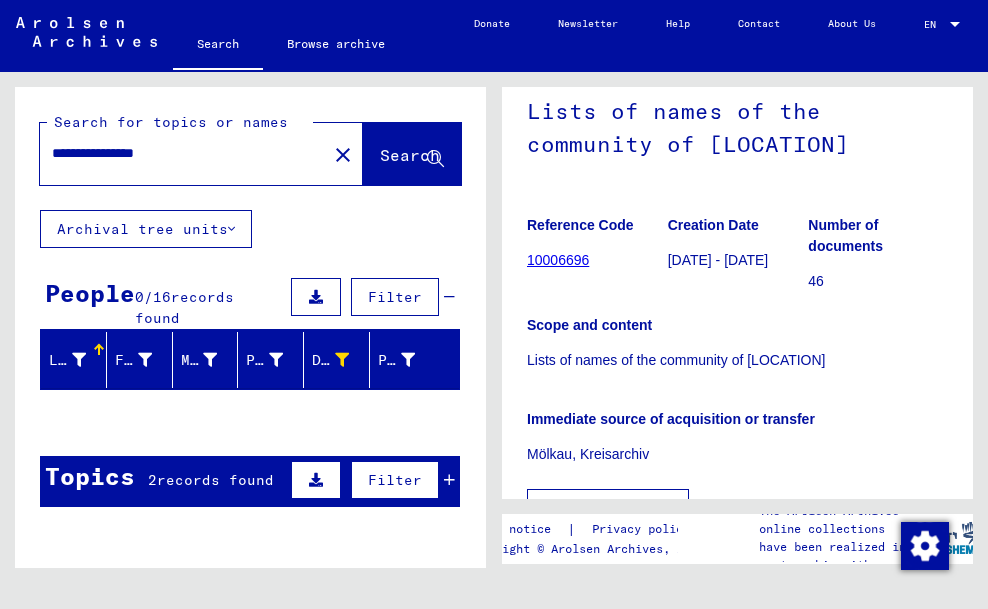 click on "10006696" 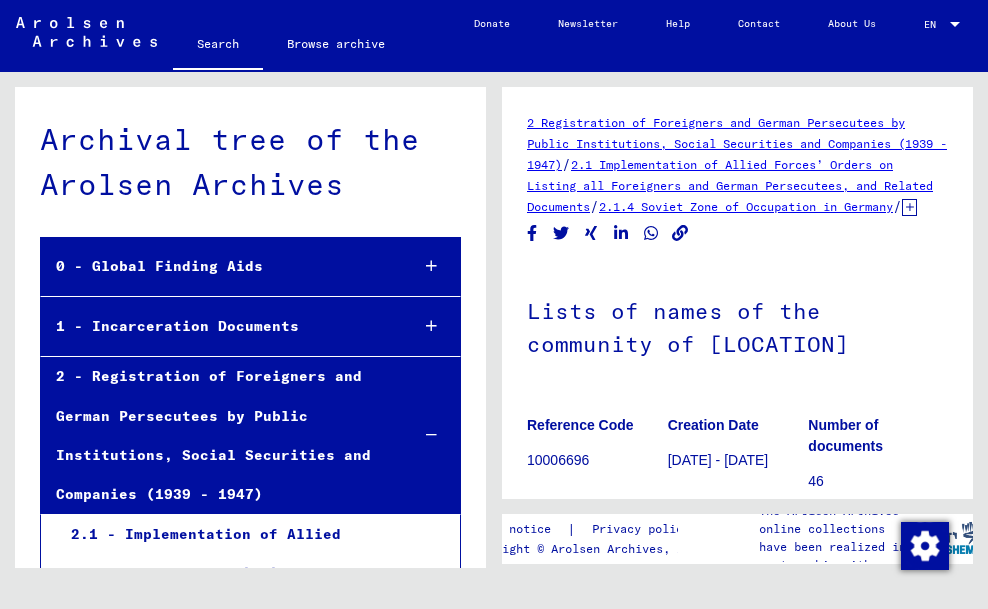 scroll, scrollTop: 21715, scrollLeft: 0, axis: vertical 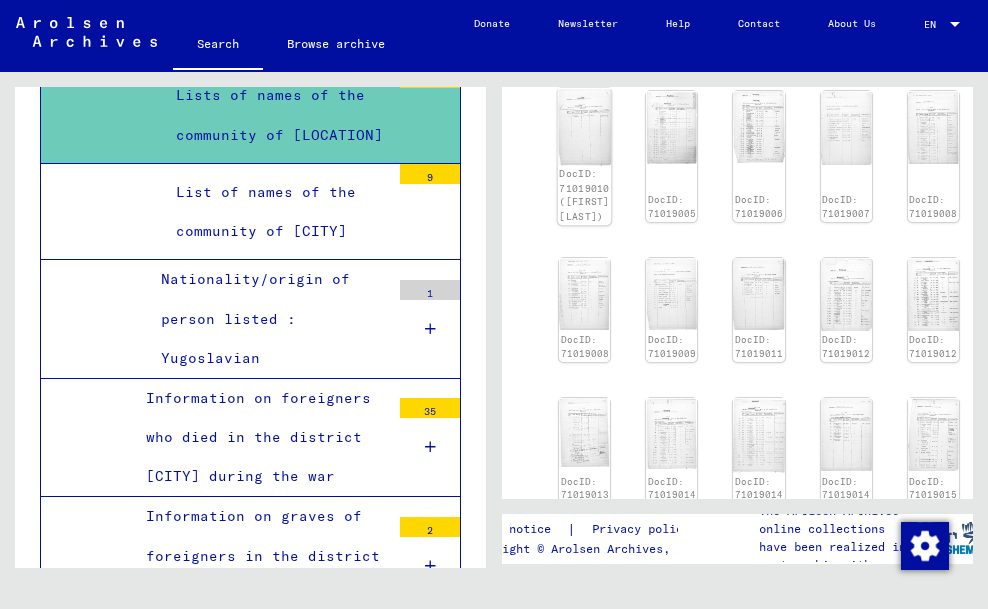 click 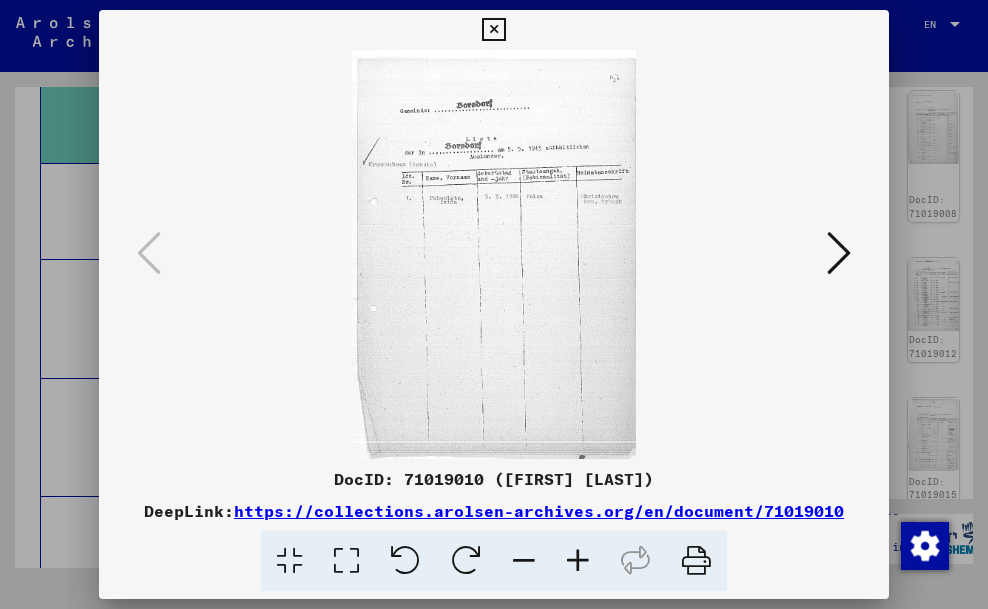 click at bounding box center (578, 561) 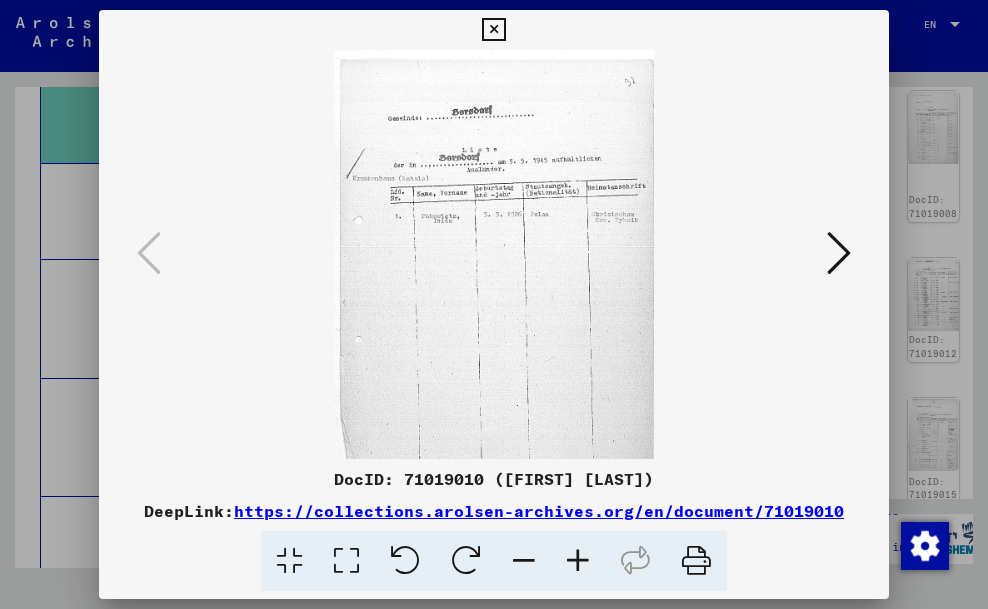 click at bounding box center [578, 561] 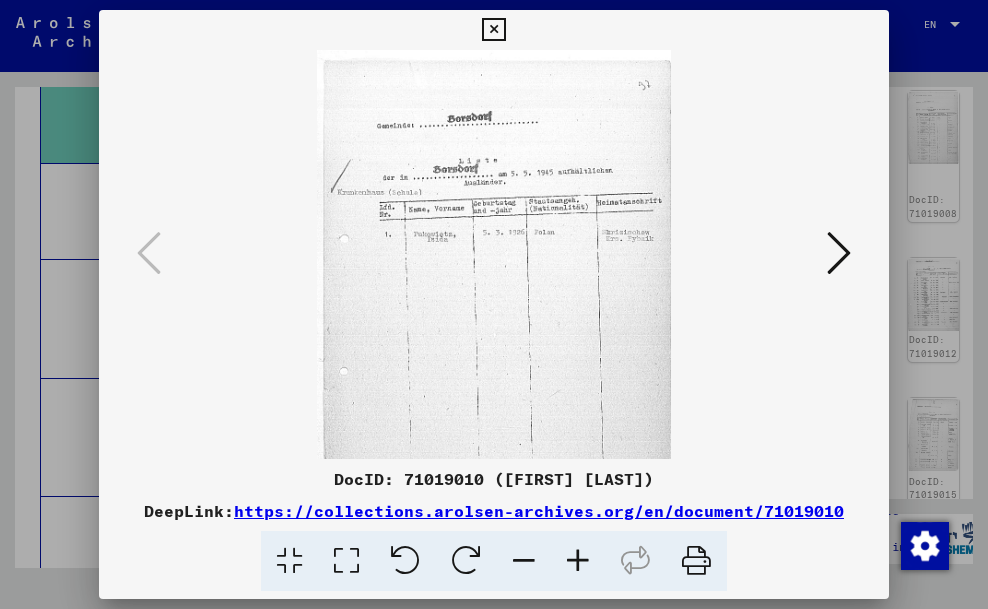 click at bounding box center [578, 561] 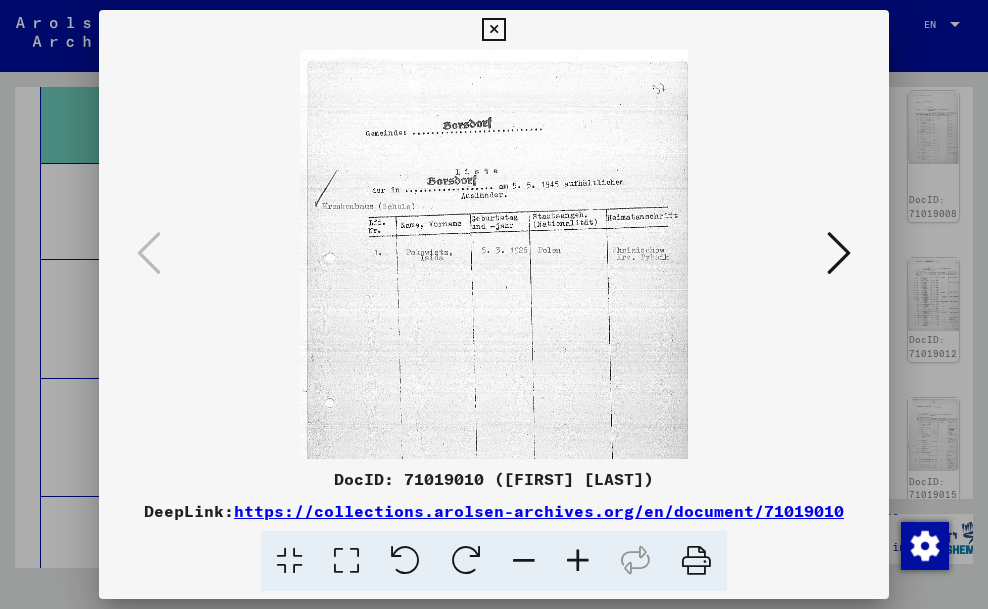 click at bounding box center [578, 561] 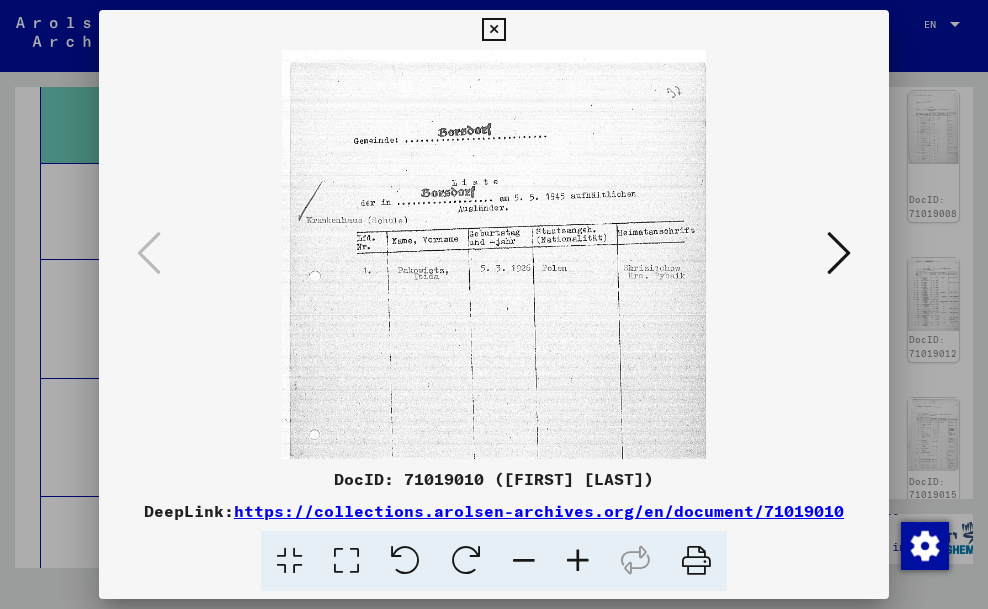 click at bounding box center [578, 561] 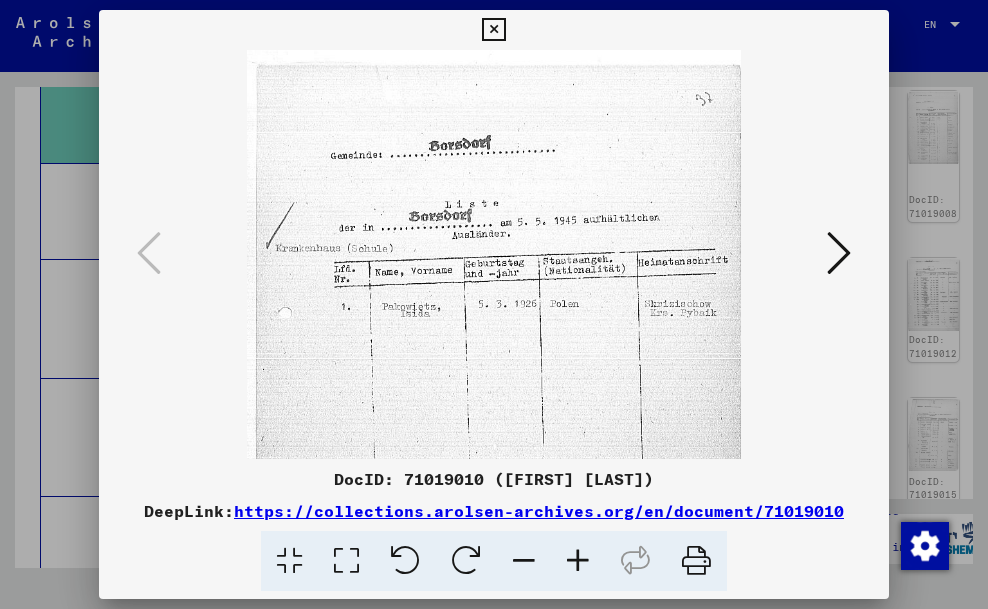 click at bounding box center (578, 561) 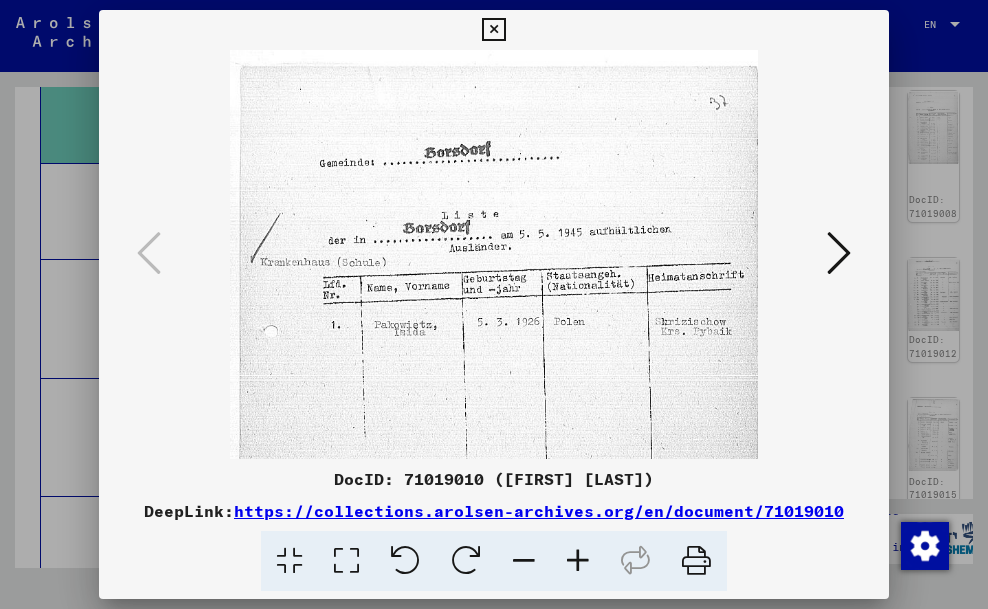 click at bounding box center (578, 561) 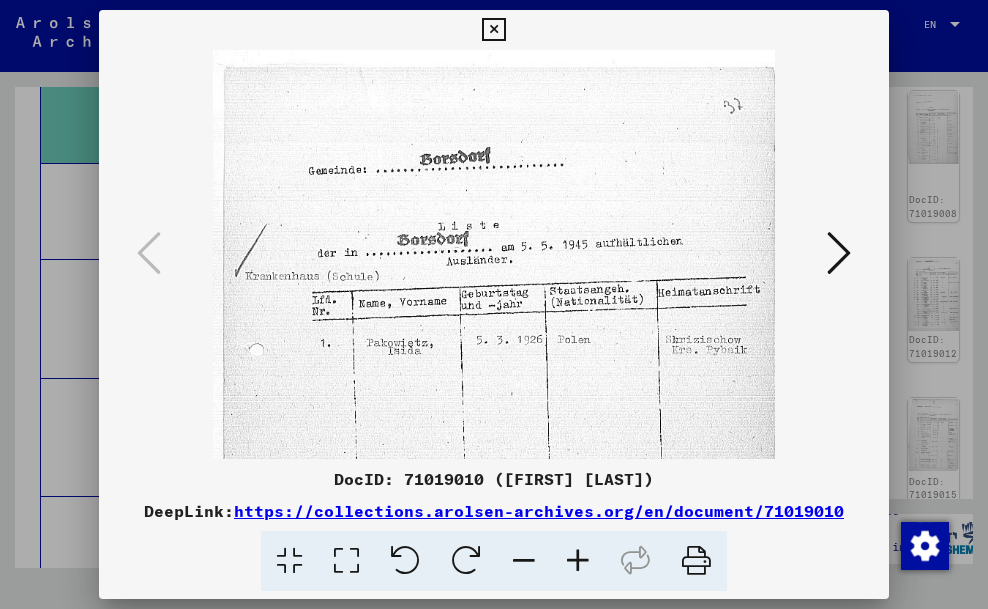 click at bounding box center [839, 253] 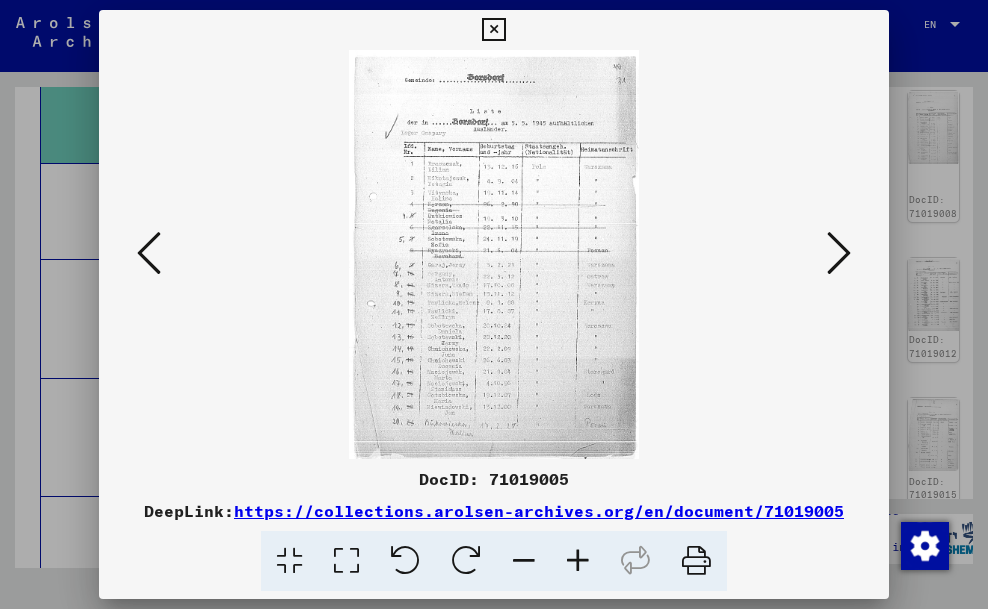 click at bounding box center [578, 561] 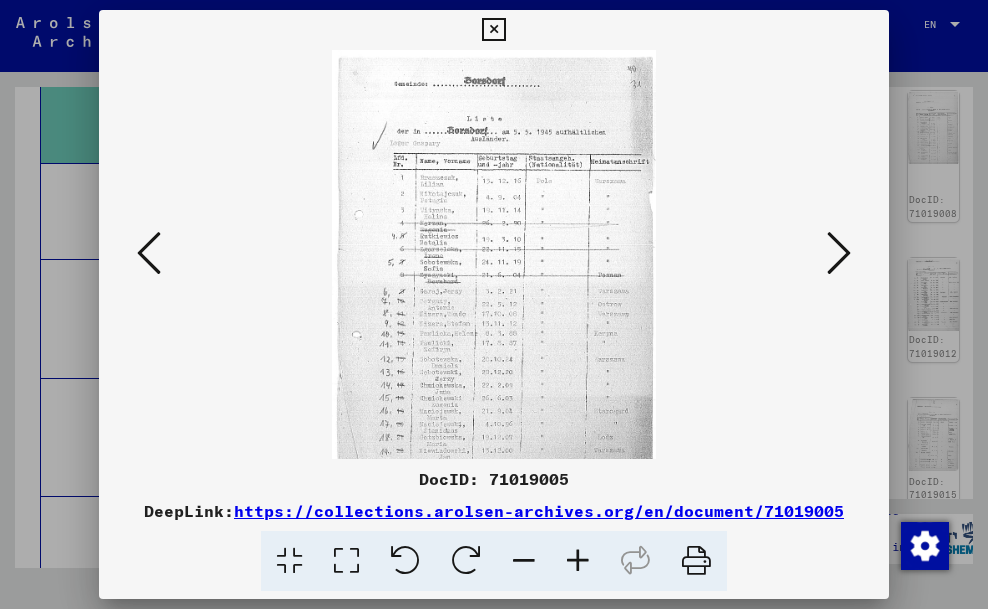 click at bounding box center [578, 561] 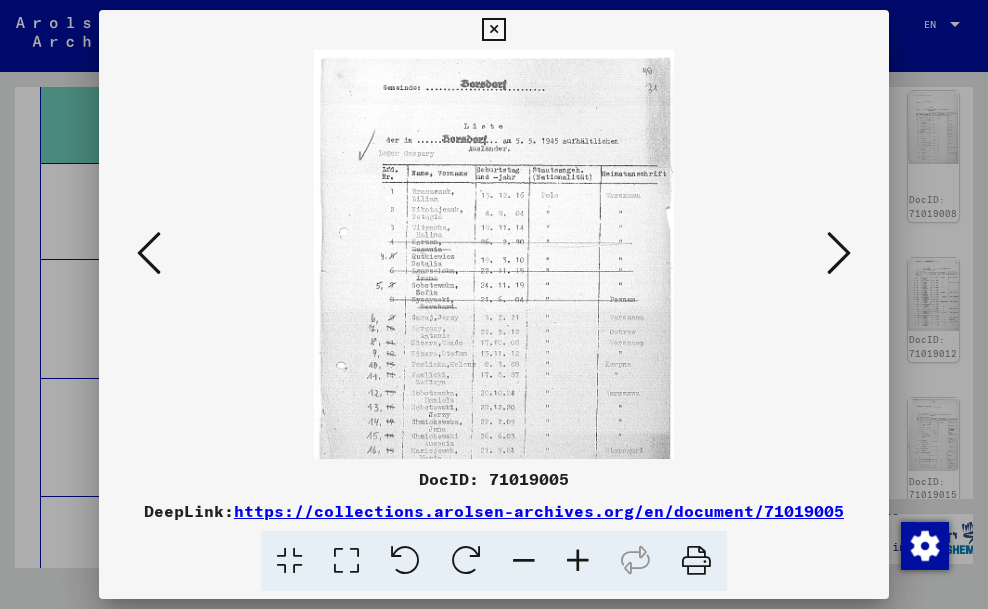 click at bounding box center [578, 561] 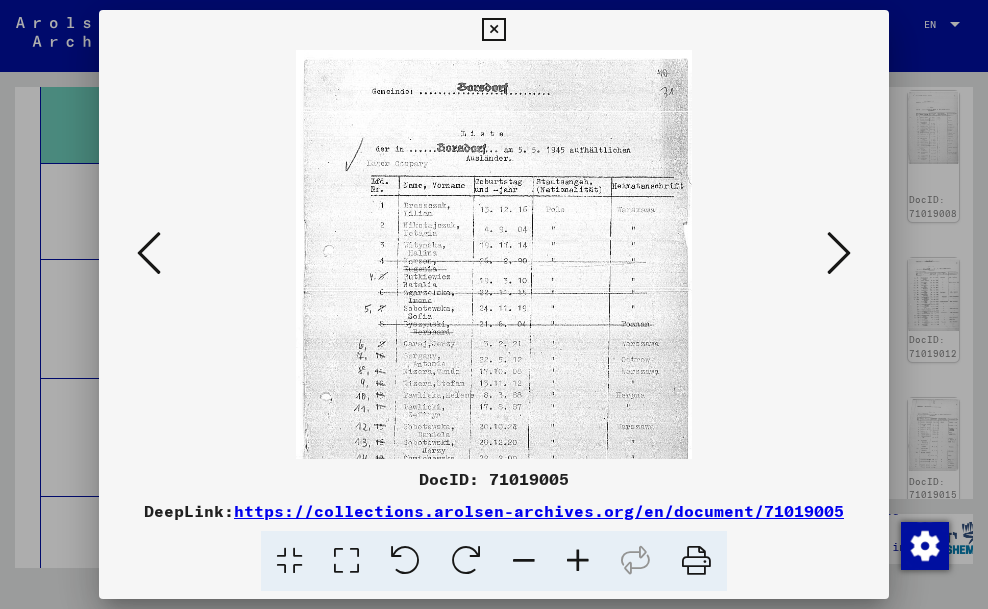 click at bounding box center (578, 561) 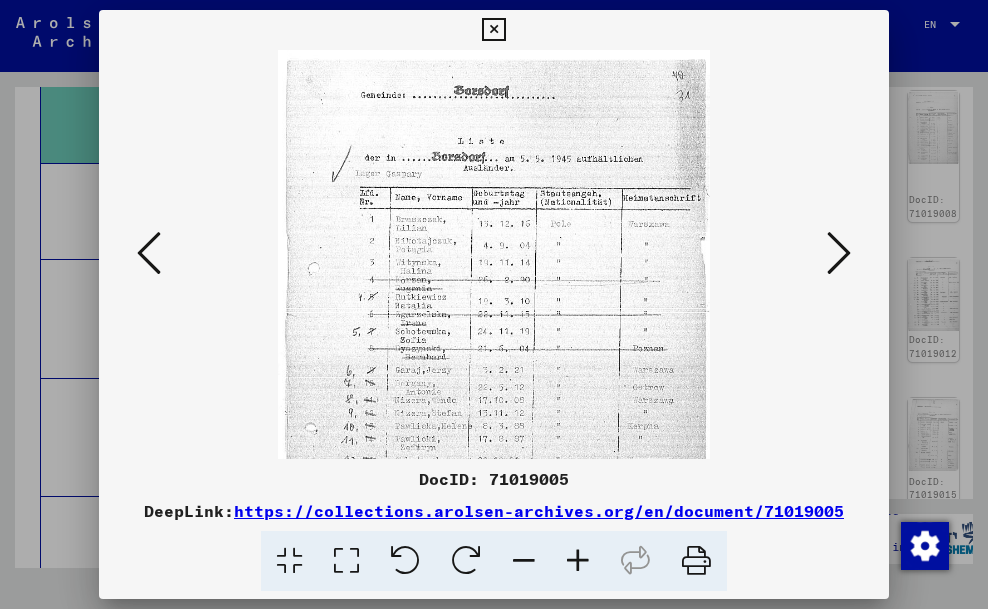 click at bounding box center (578, 561) 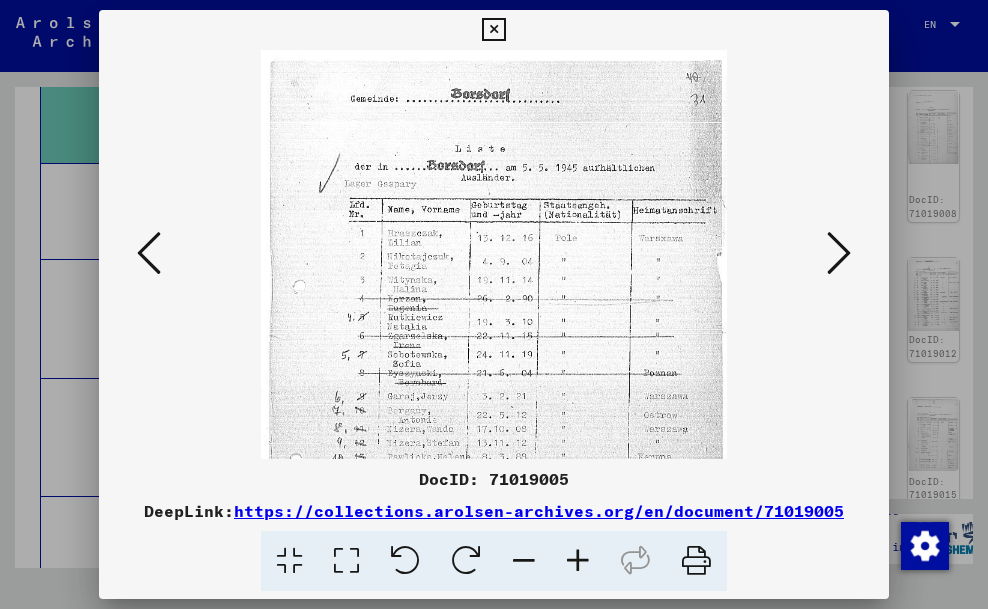 click at bounding box center [578, 561] 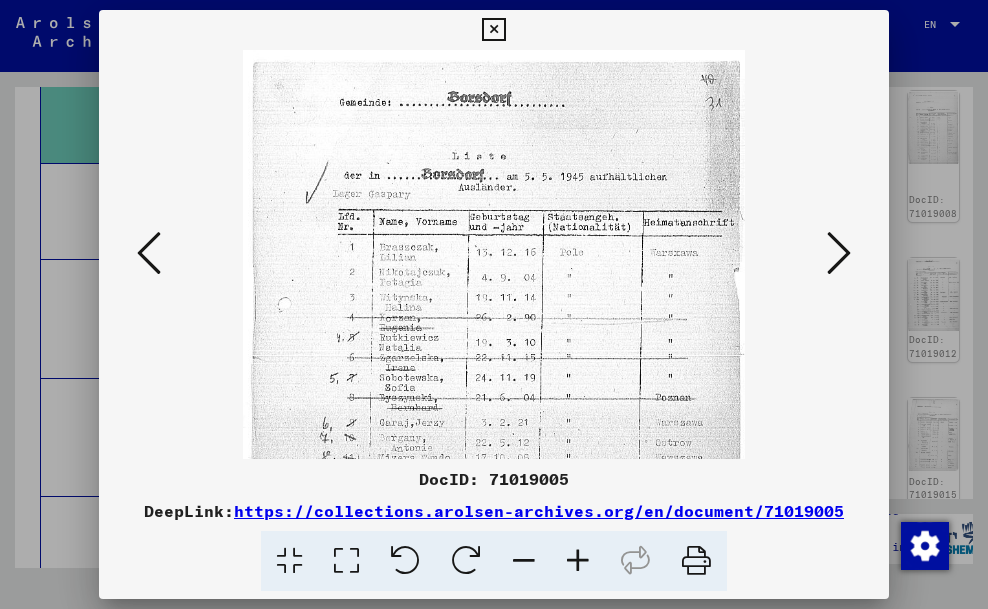 click at bounding box center [578, 561] 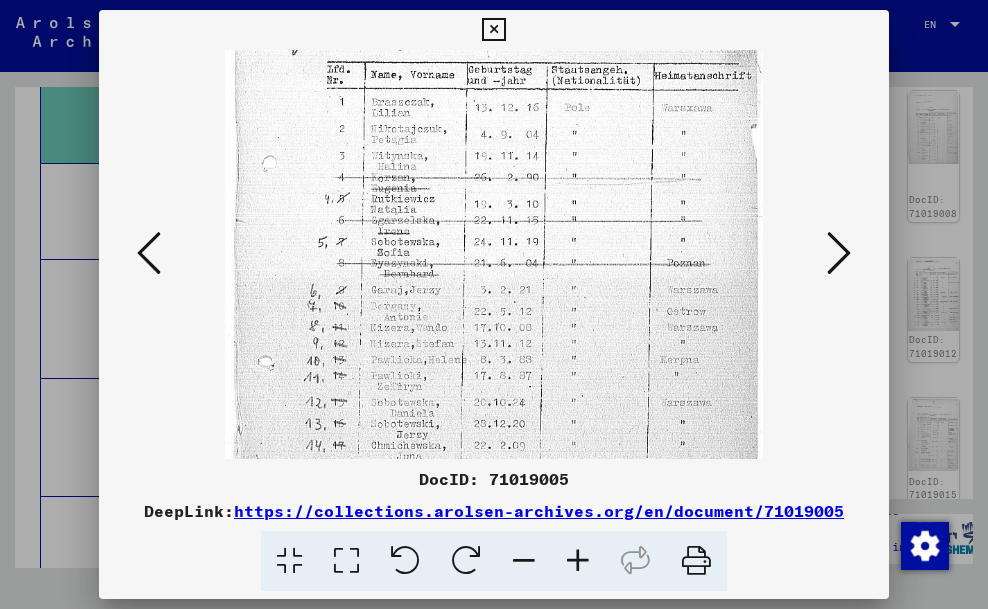 drag, startPoint x: 606, startPoint y: 366, endPoint x: 616, endPoint y: 206, distance: 160.3122 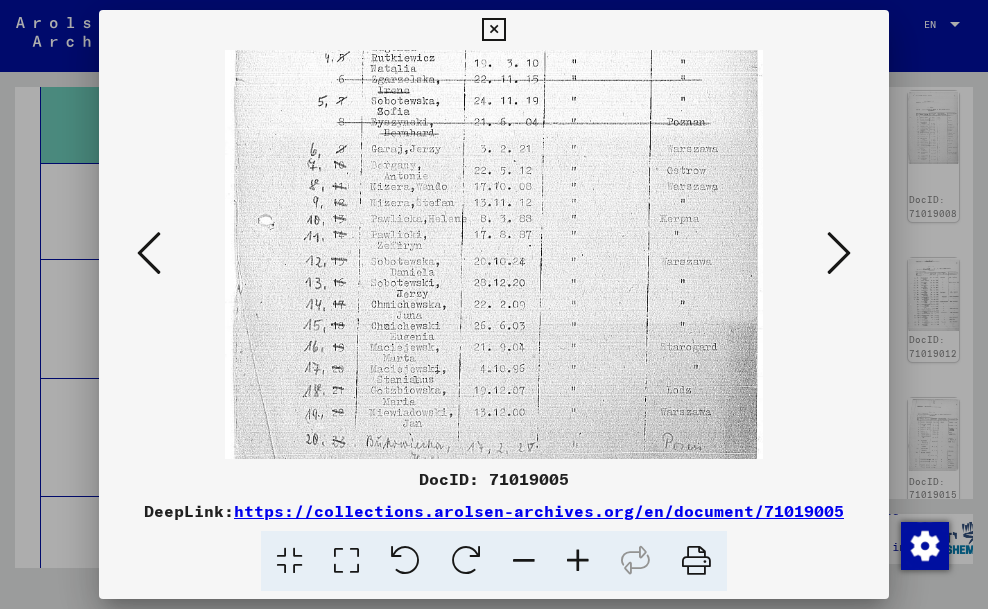drag, startPoint x: 580, startPoint y: 368, endPoint x: 582, endPoint y: 227, distance: 141.01419 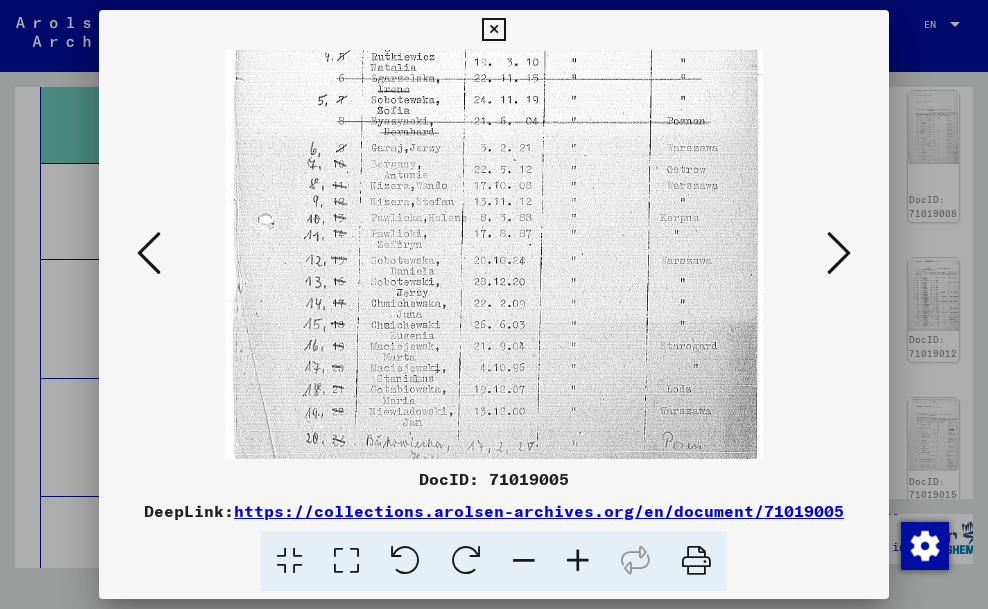 click at bounding box center (839, 253) 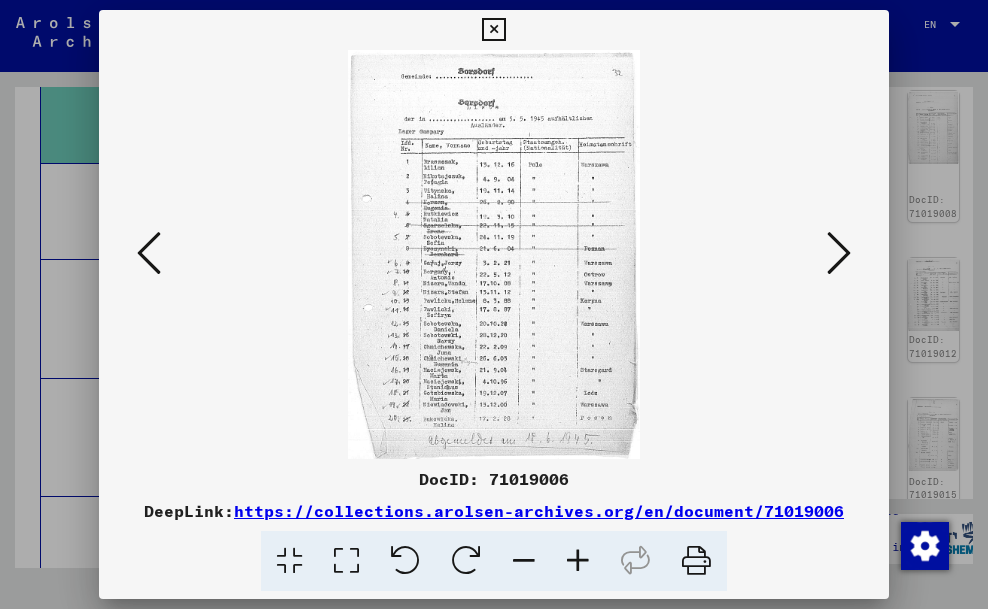 scroll, scrollTop: 0, scrollLeft: 0, axis: both 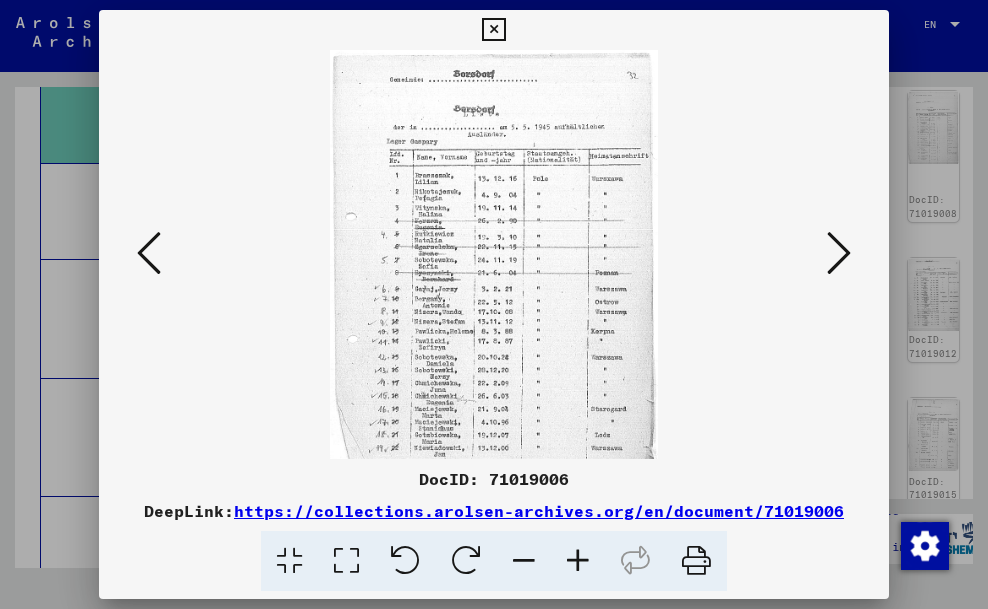 click at bounding box center (578, 561) 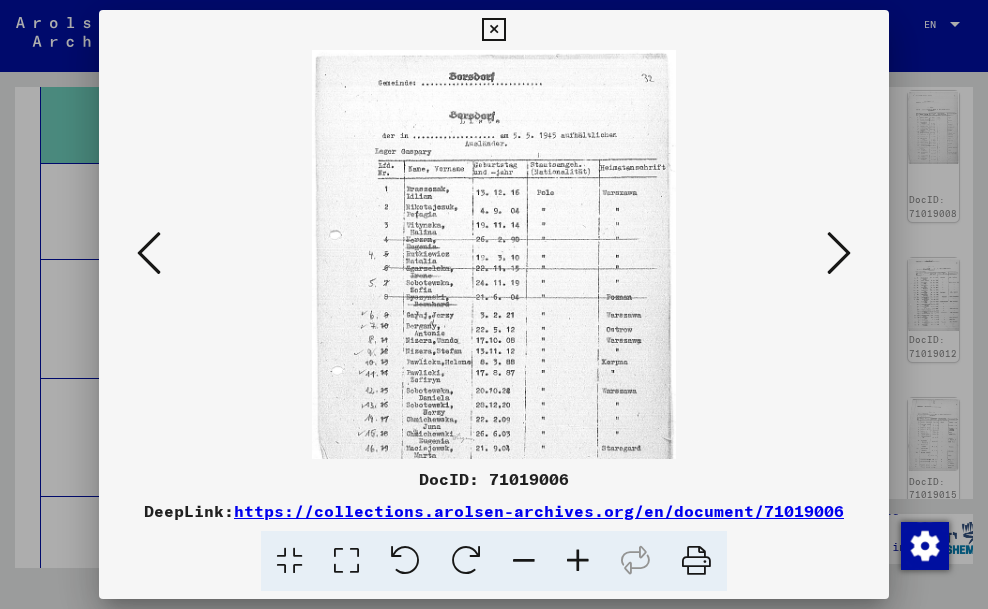 click at bounding box center [578, 561] 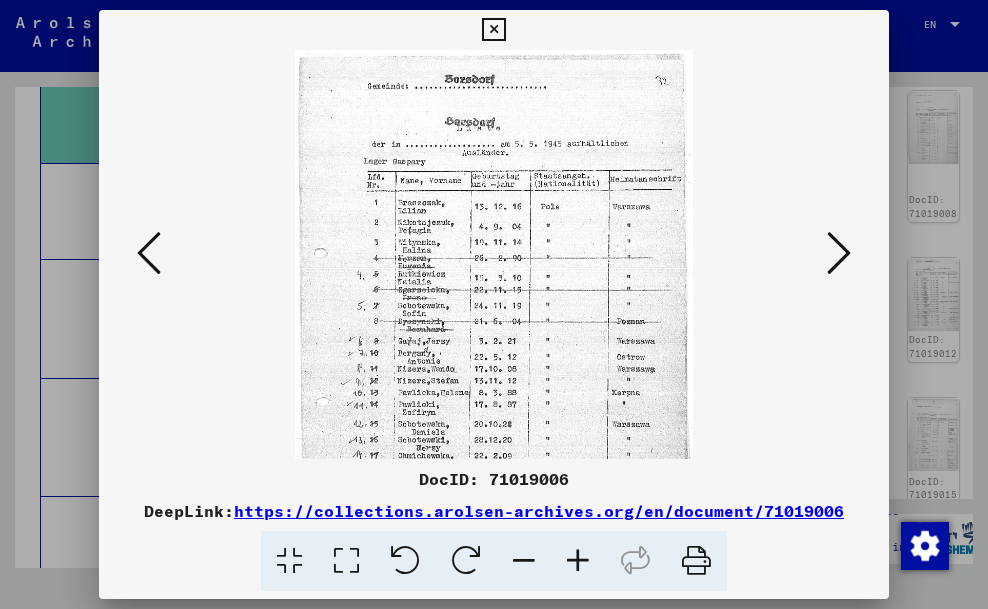click at bounding box center [578, 561] 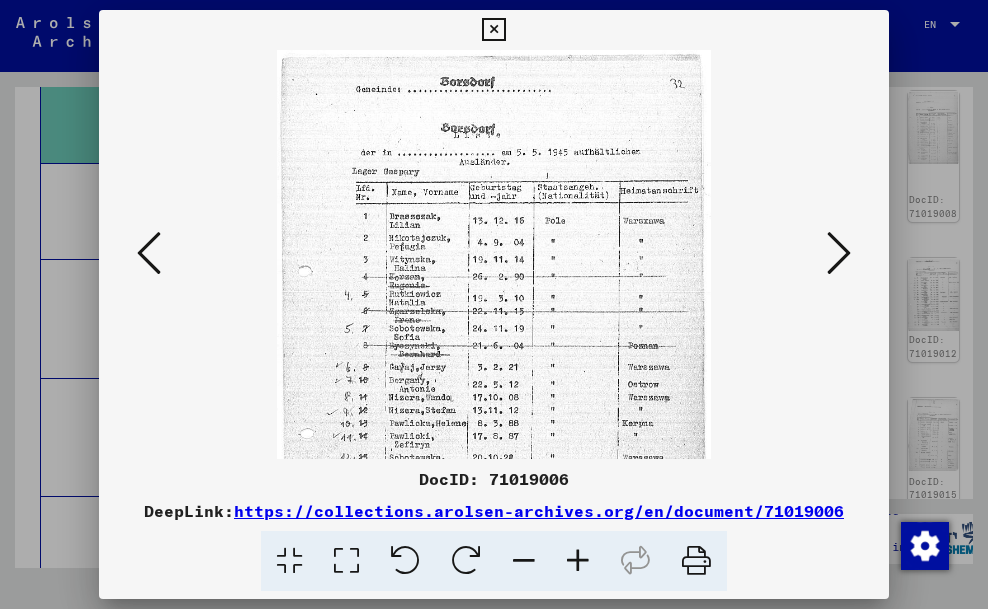 click at bounding box center (578, 561) 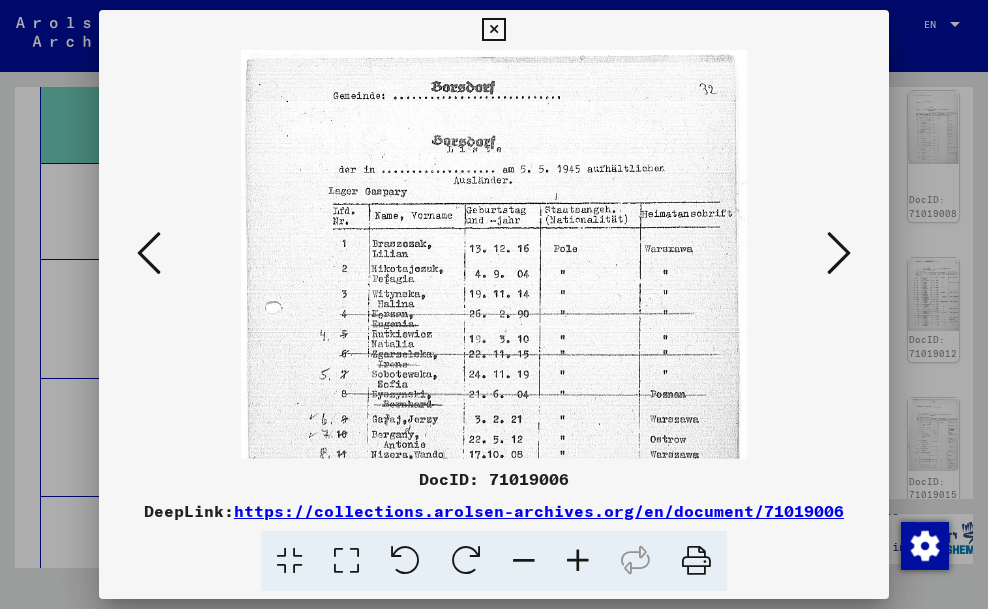 click at bounding box center [578, 561] 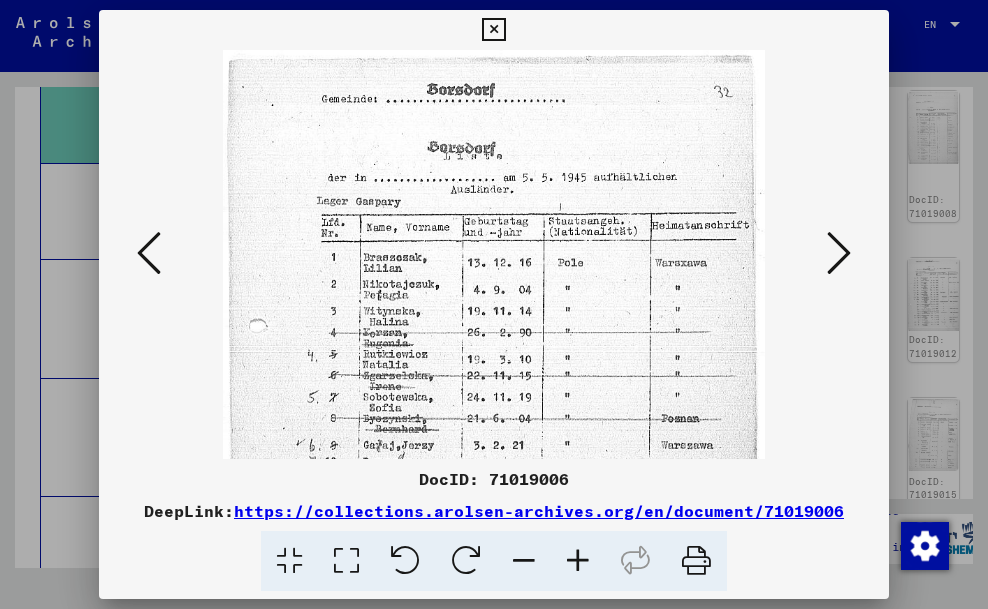 click at bounding box center (578, 561) 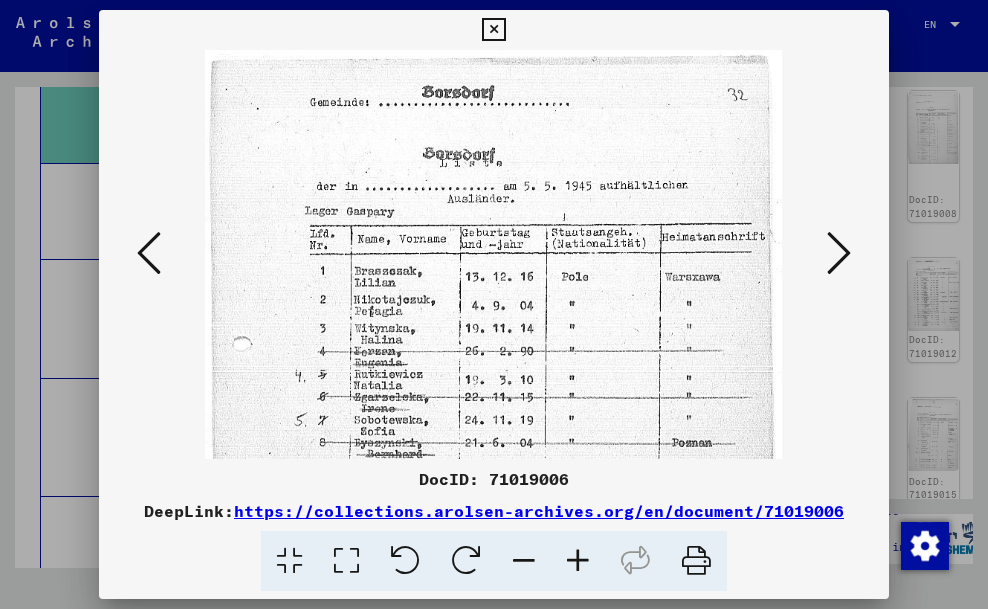 click at bounding box center [578, 561] 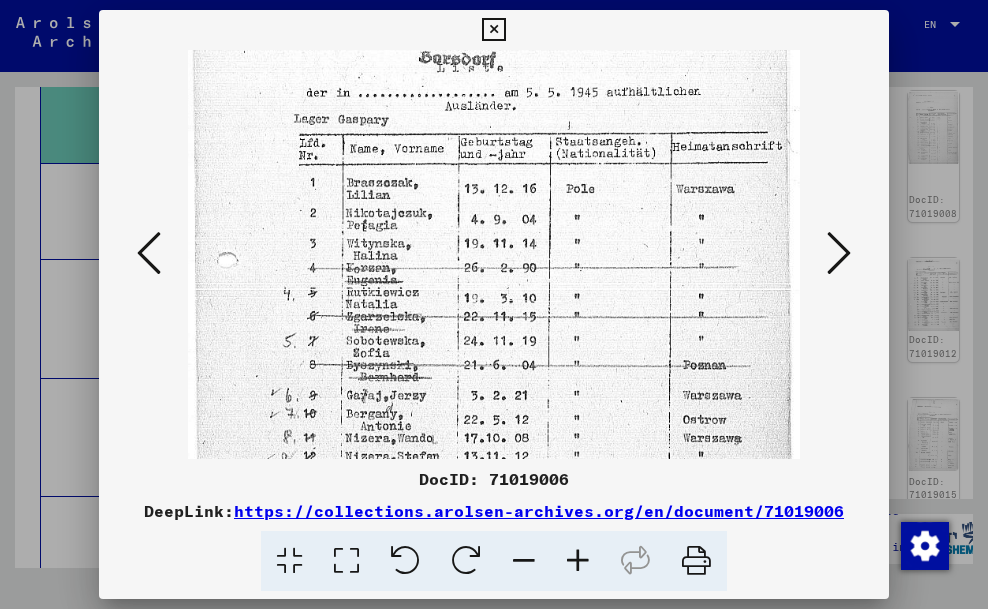 drag, startPoint x: 483, startPoint y: 386, endPoint x: 486, endPoint y: 284, distance: 102.044106 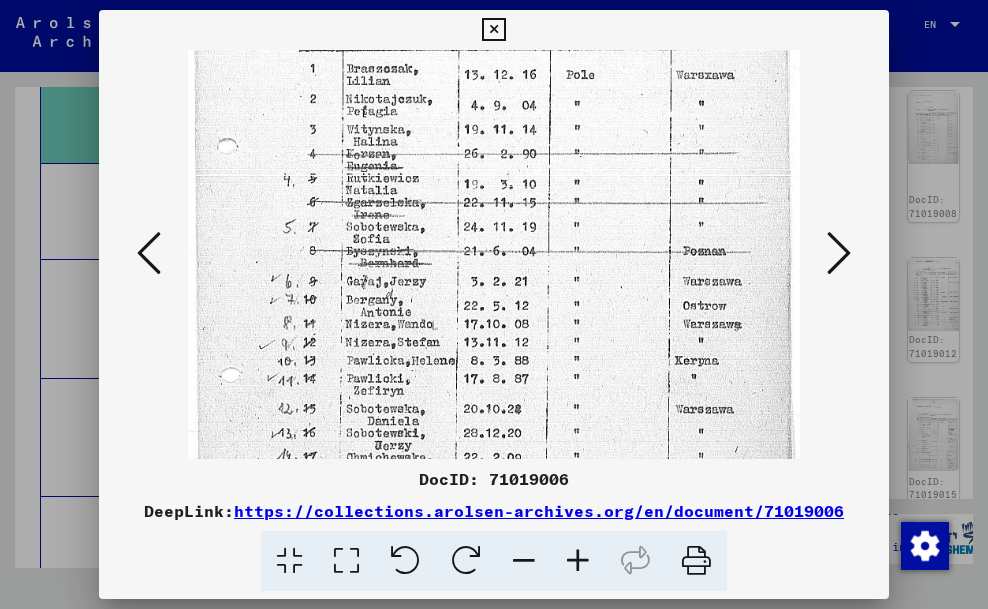 drag, startPoint x: 499, startPoint y: 417, endPoint x: 502, endPoint y: 290, distance: 127.03543 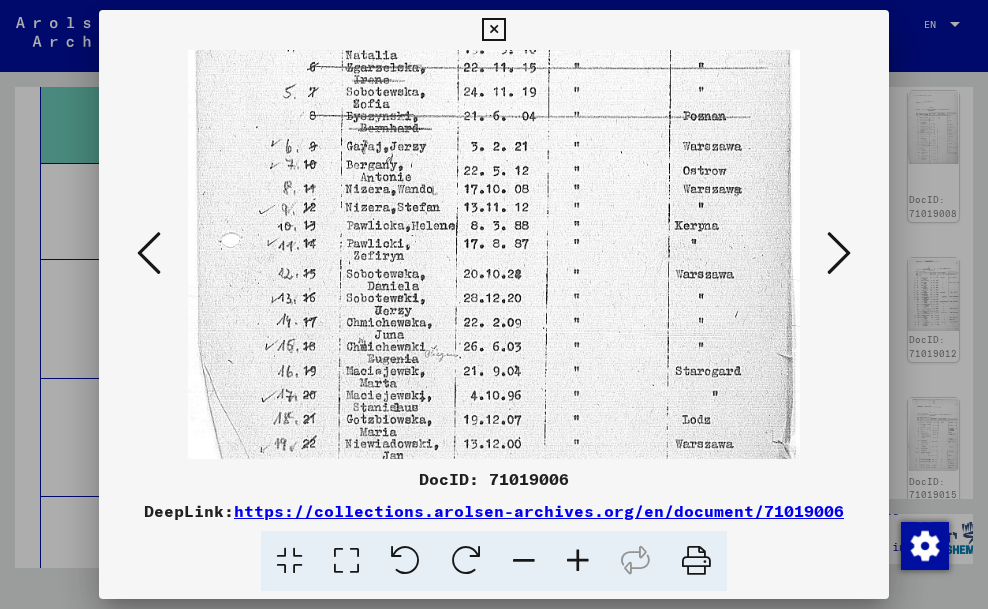 drag, startPoint x: 506, startPoint y: 393, endPoint x: 506, endPoint y: 267, distance: 126 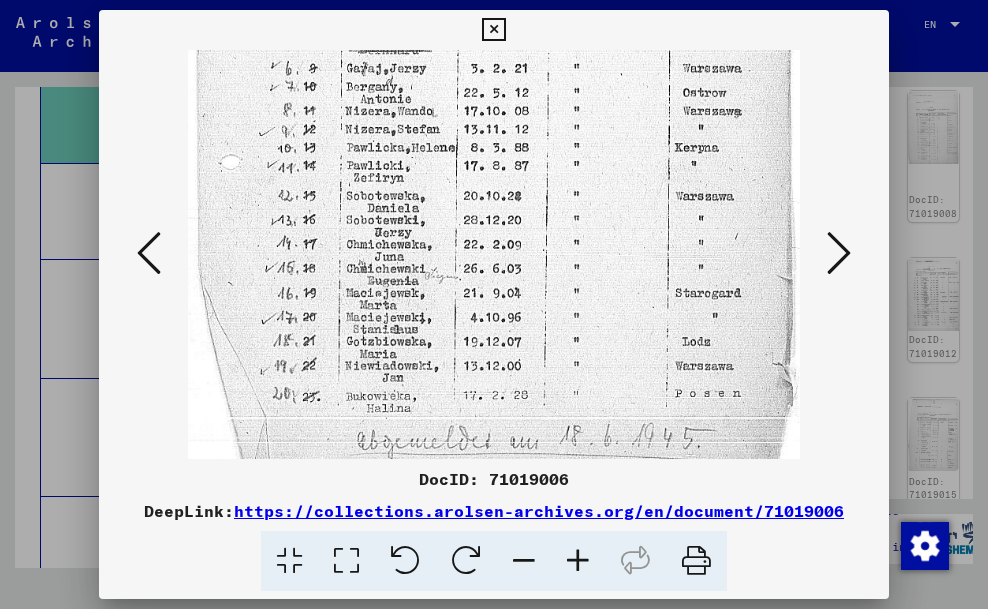 scroll, scrollTop: 450, scrollLeft: 0, axis: vertical 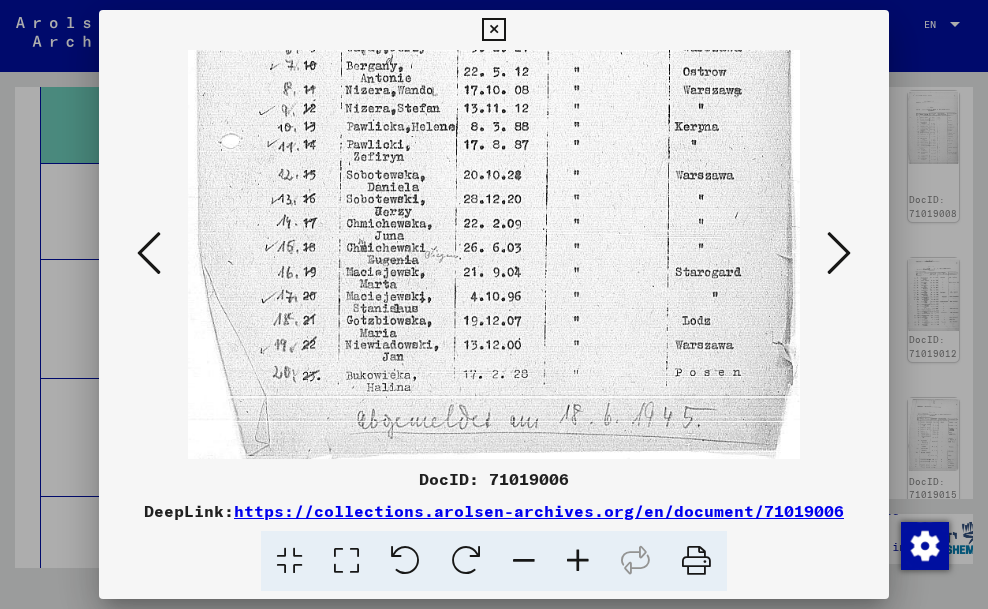 drag, startPoint x: 505, startPoint y: 391, endPoint x: 506, endPoint y: 271, distance: 120.004166 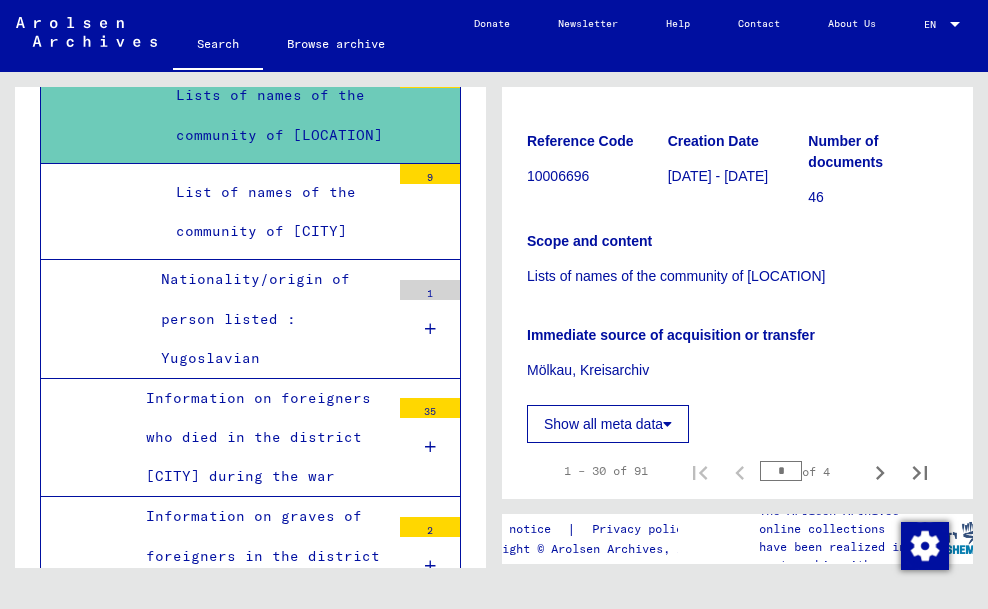 scroll, scrollTop: 0, scrollLeft: 0, axis: both 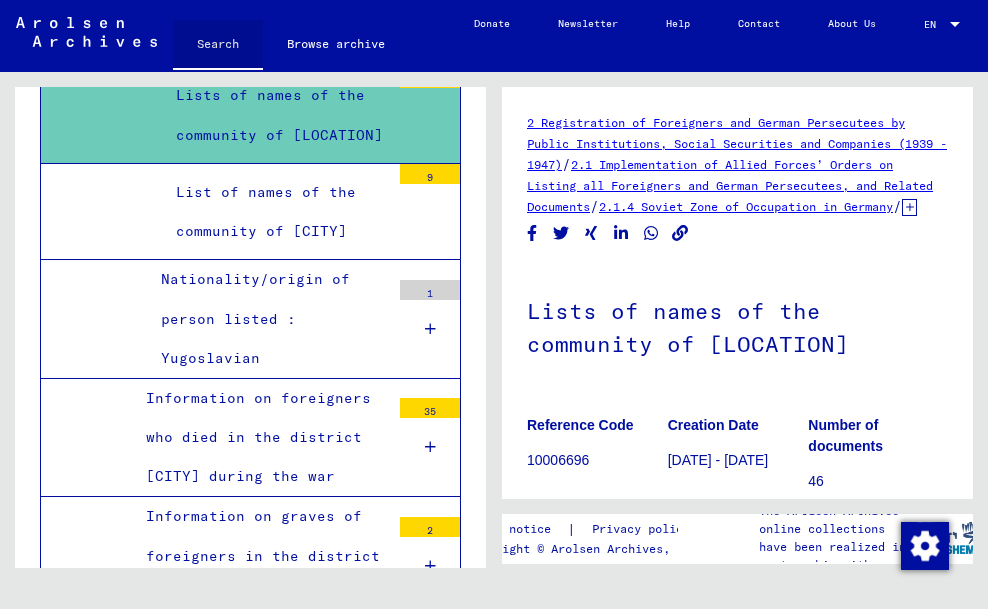 click on "Search" 